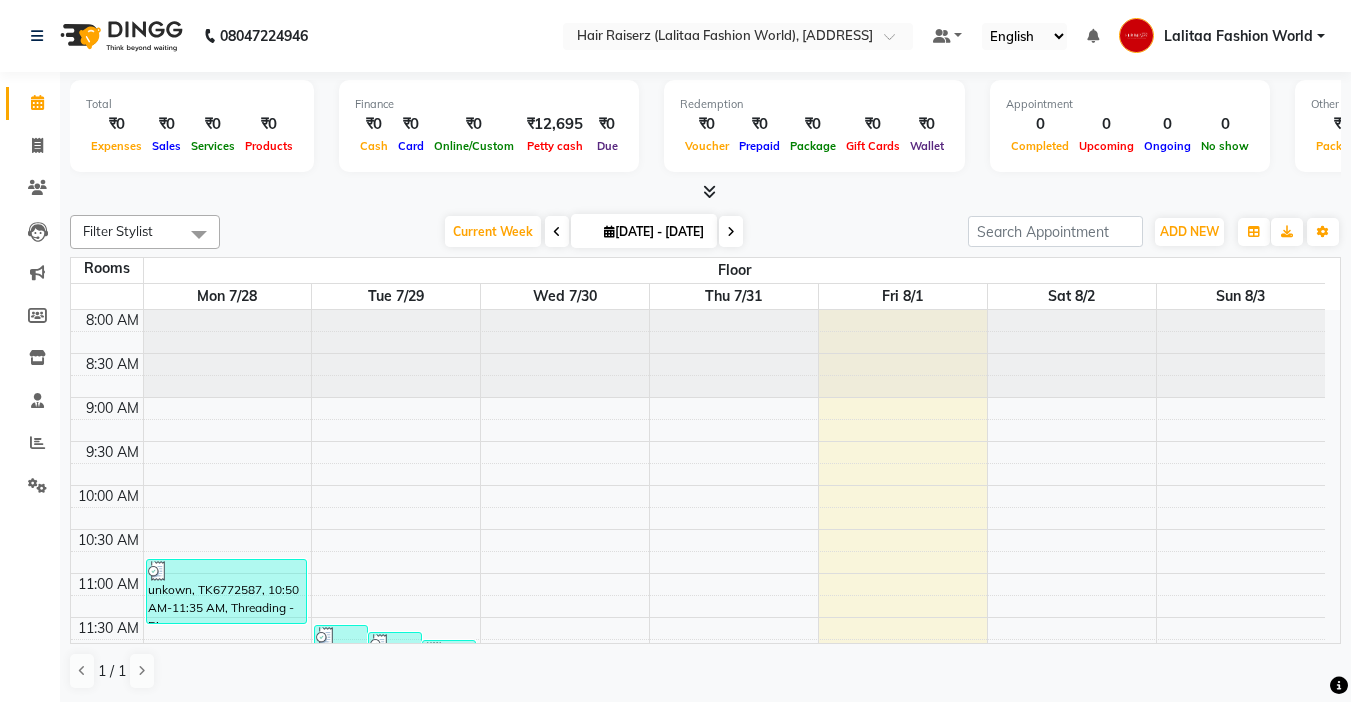 scroll, scrollTop: 0, scrollLeft: 0, axis: both 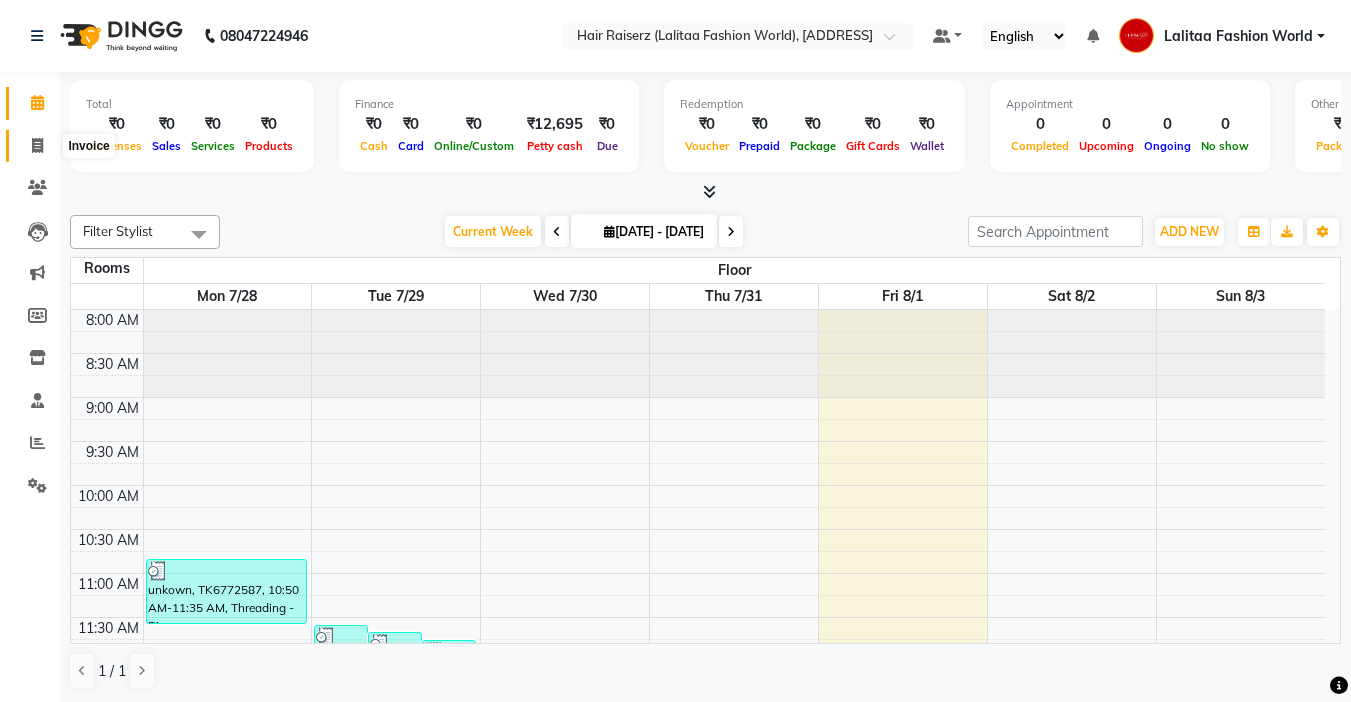 click 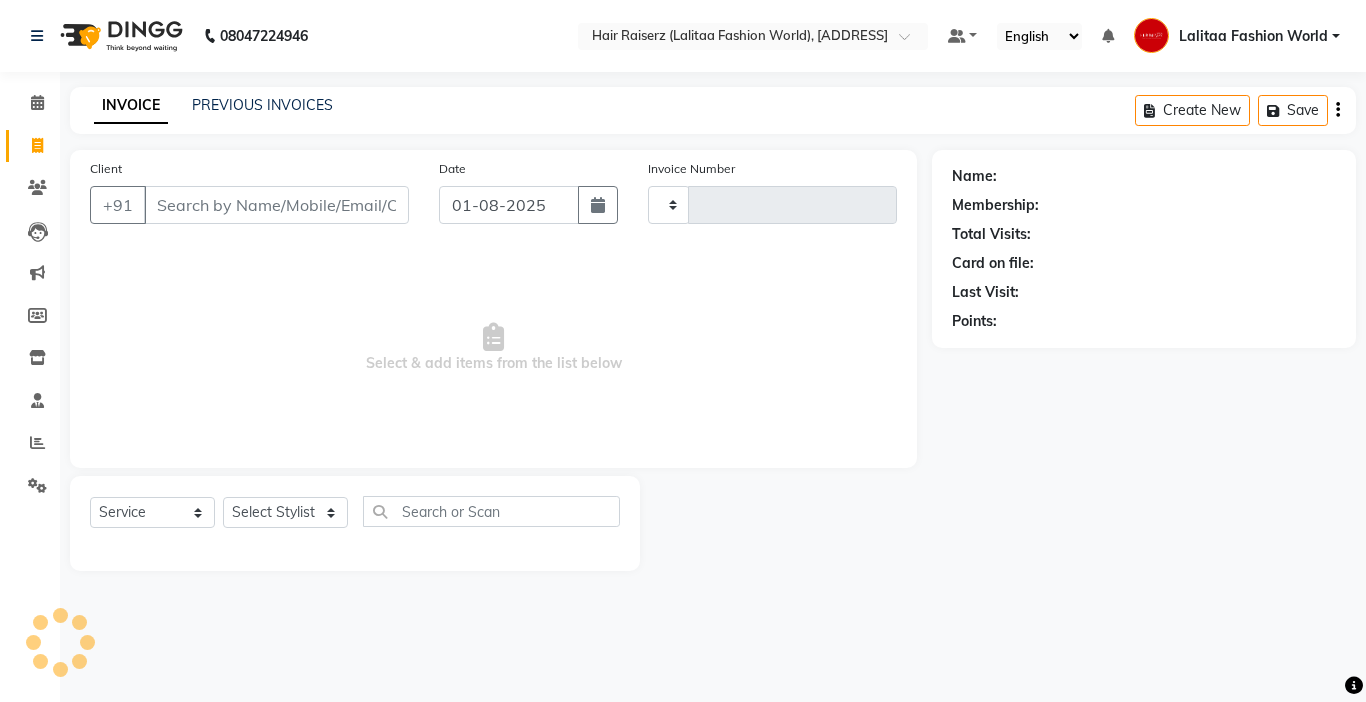 type on "0830" 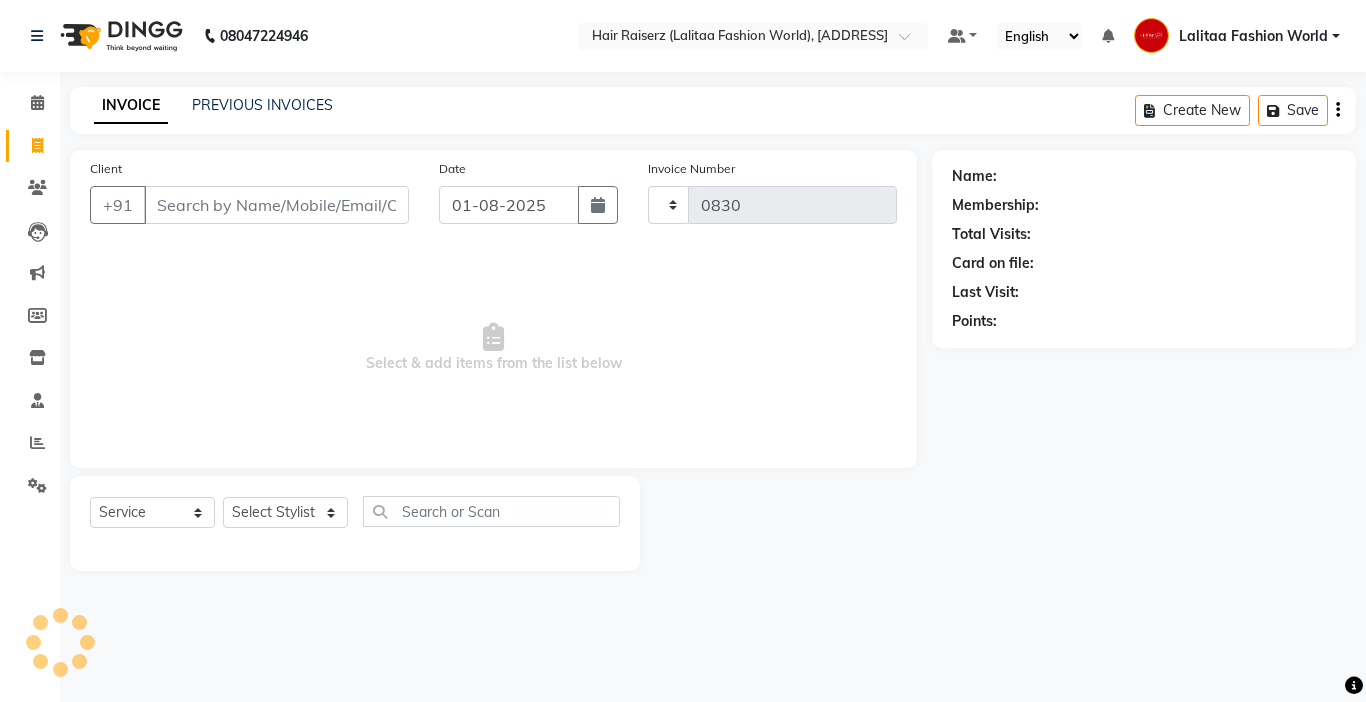 select on "7098" 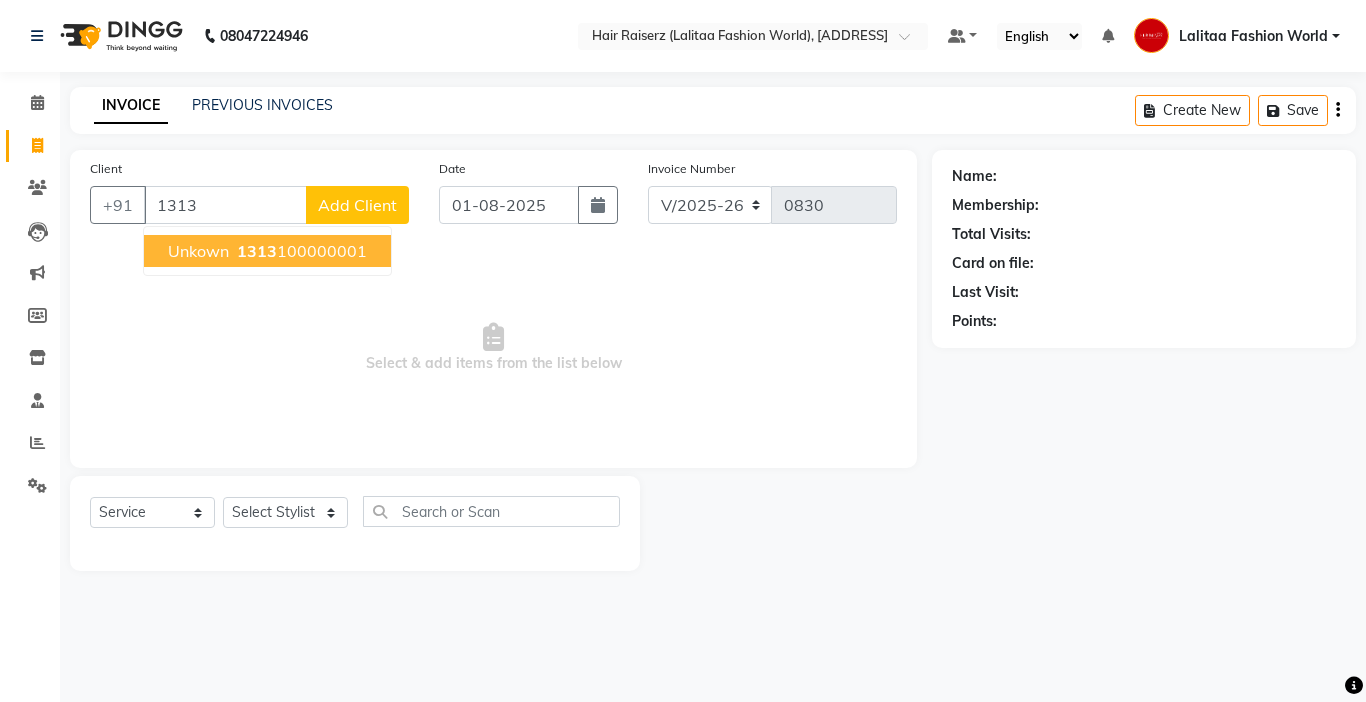 click on "1313" at bounding box center (257, 251) 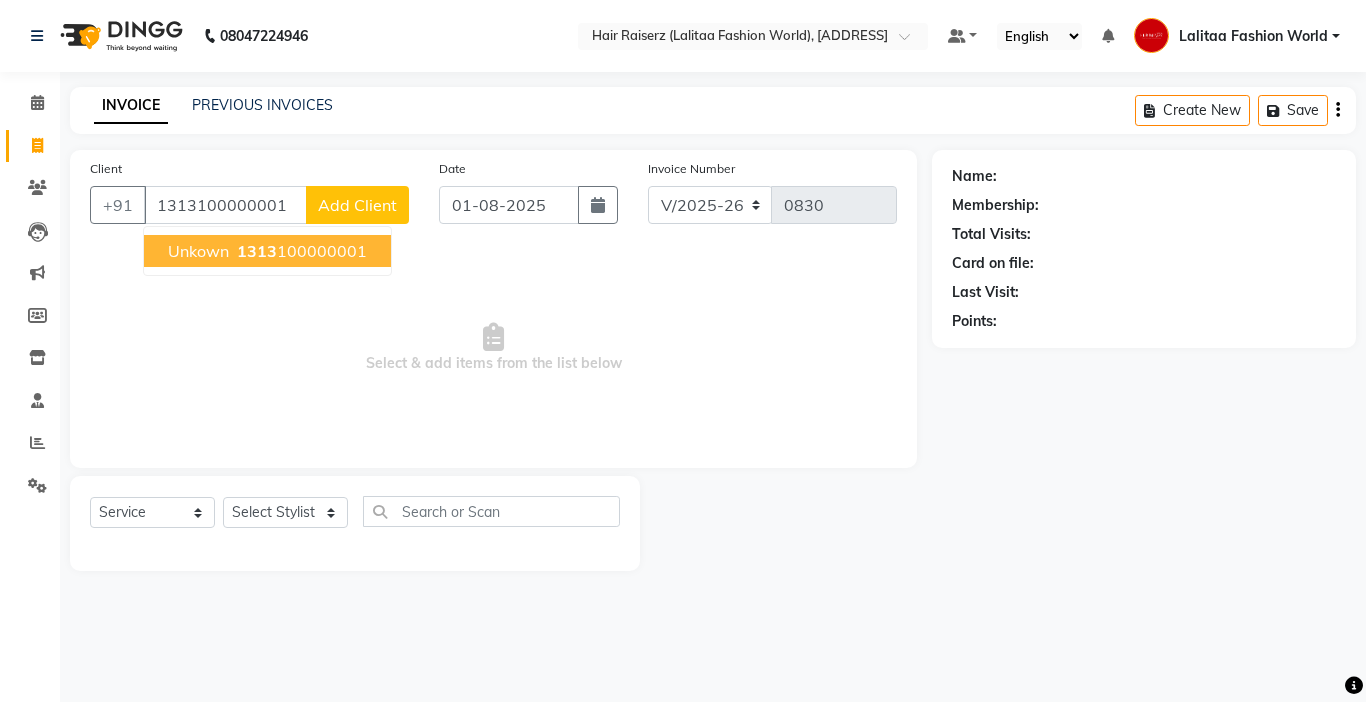 type on "1313100000001" 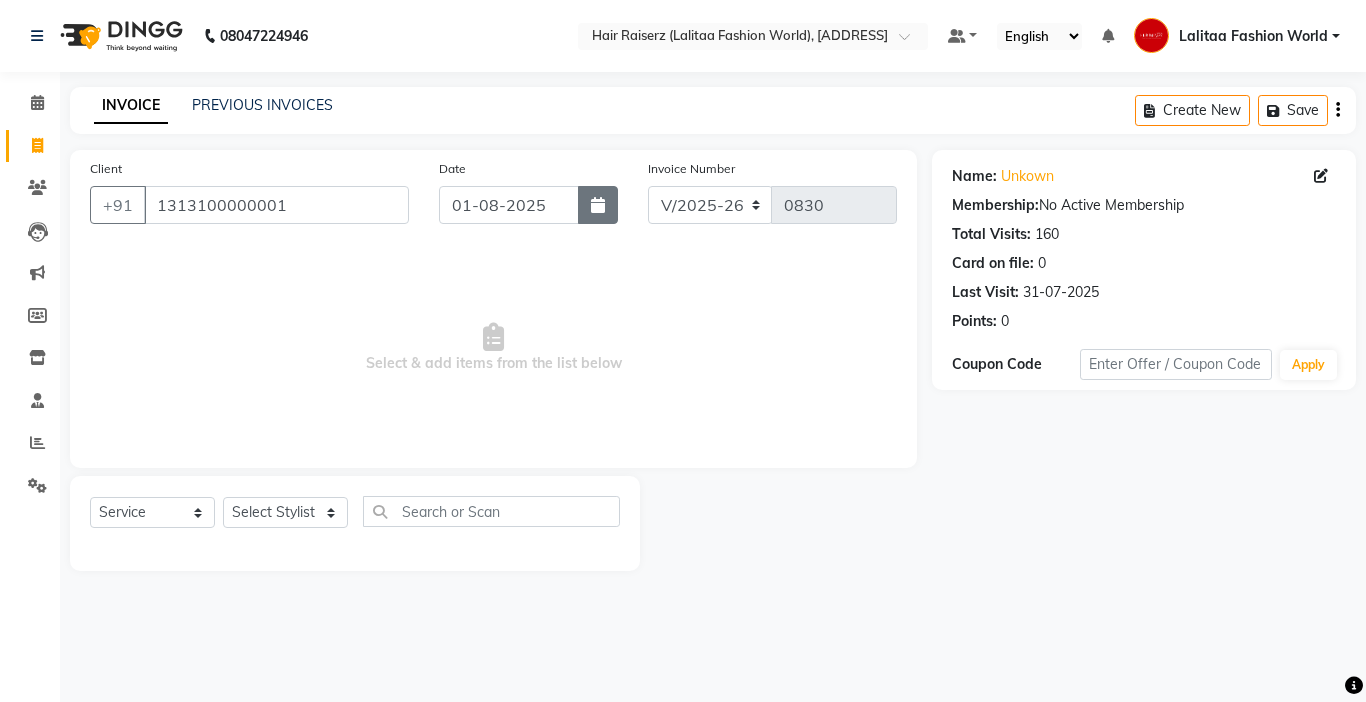click 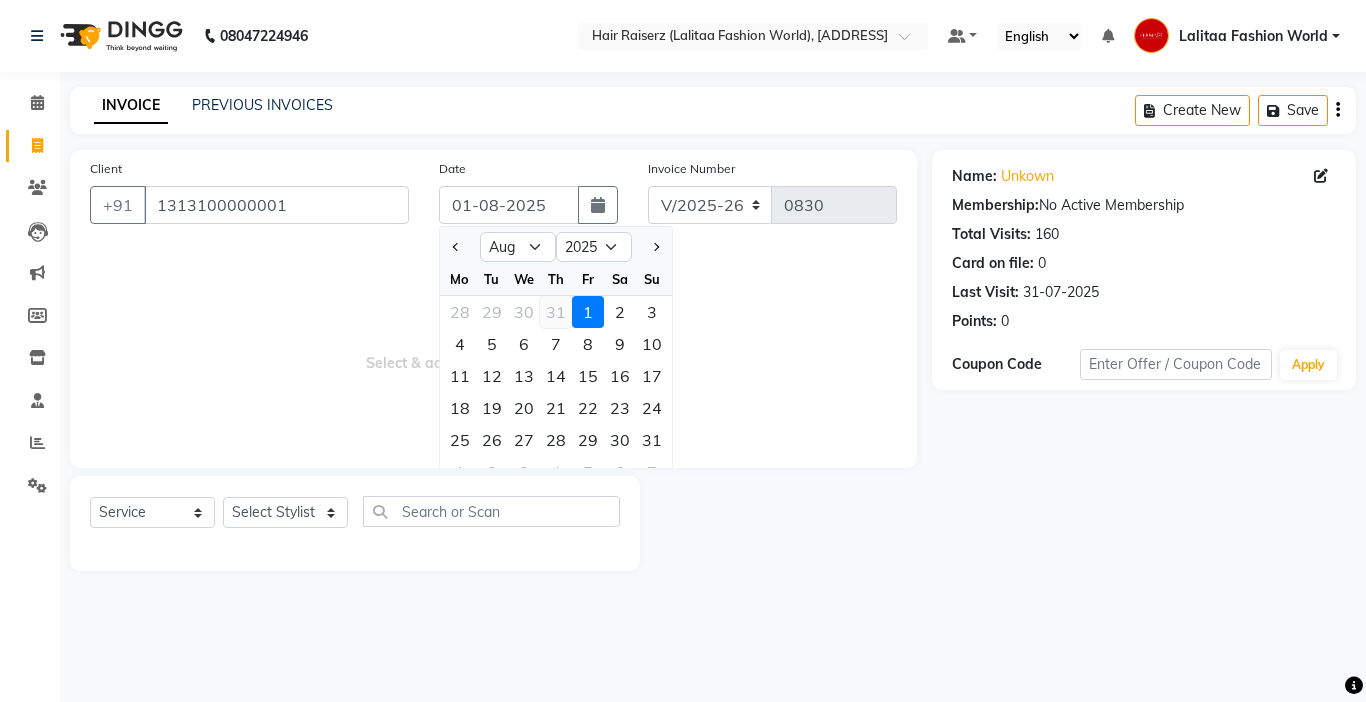 click on "31" 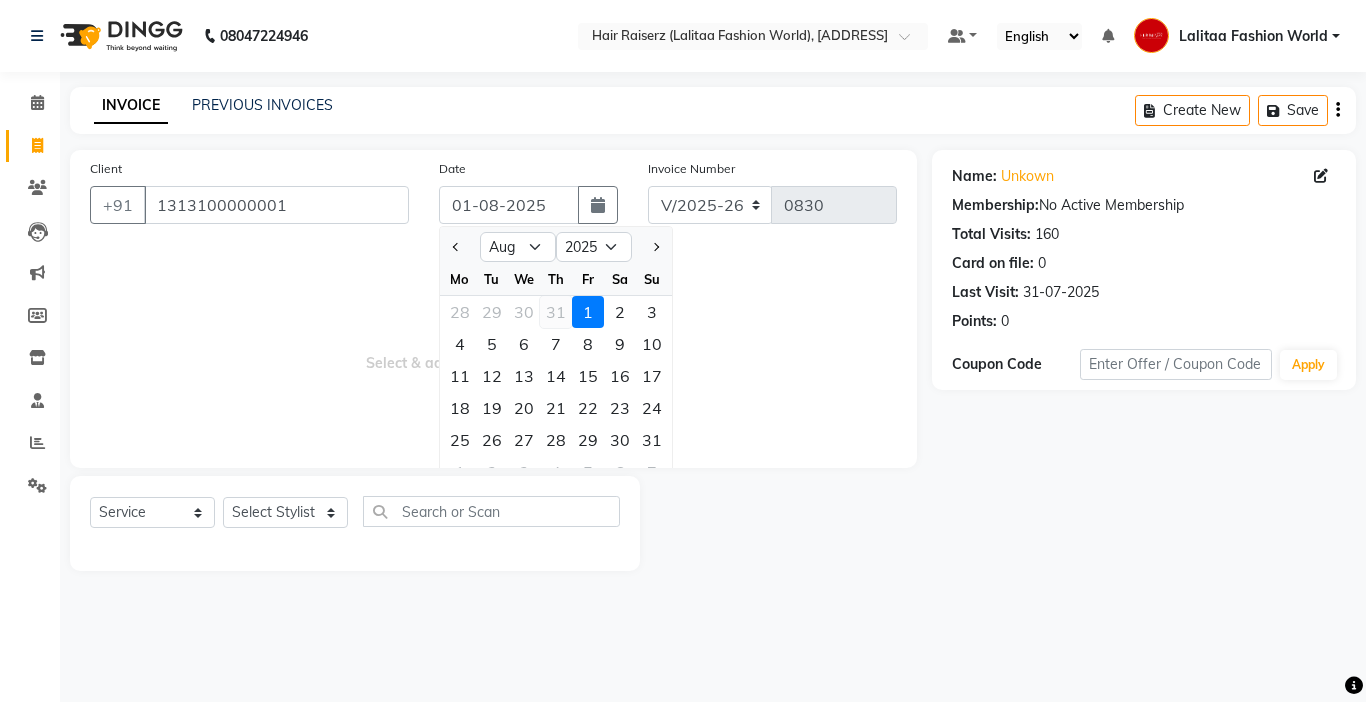type on "31-07-2025" 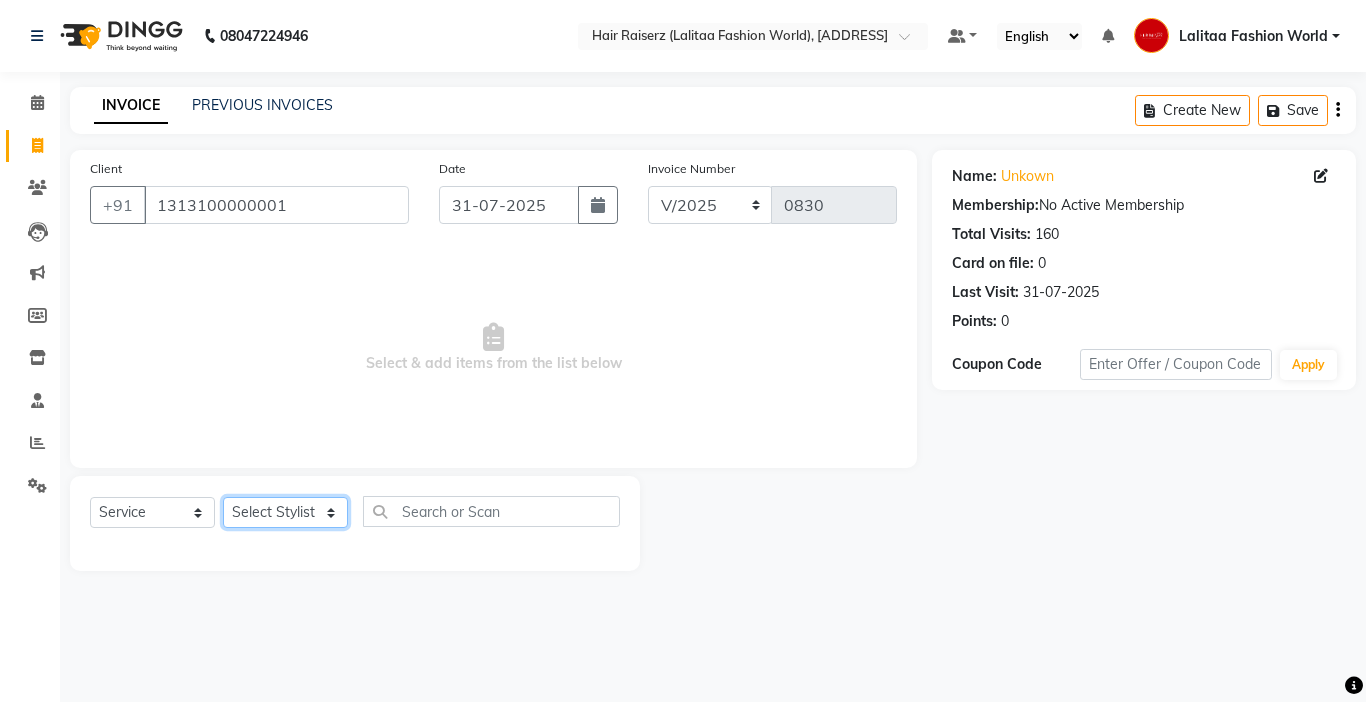 click on "Select Stylist [FIRST] counter sales [FIRST] [FIRST] [FIRST] [NAME] [NAME] [NAME] [NAME] [NAME]" 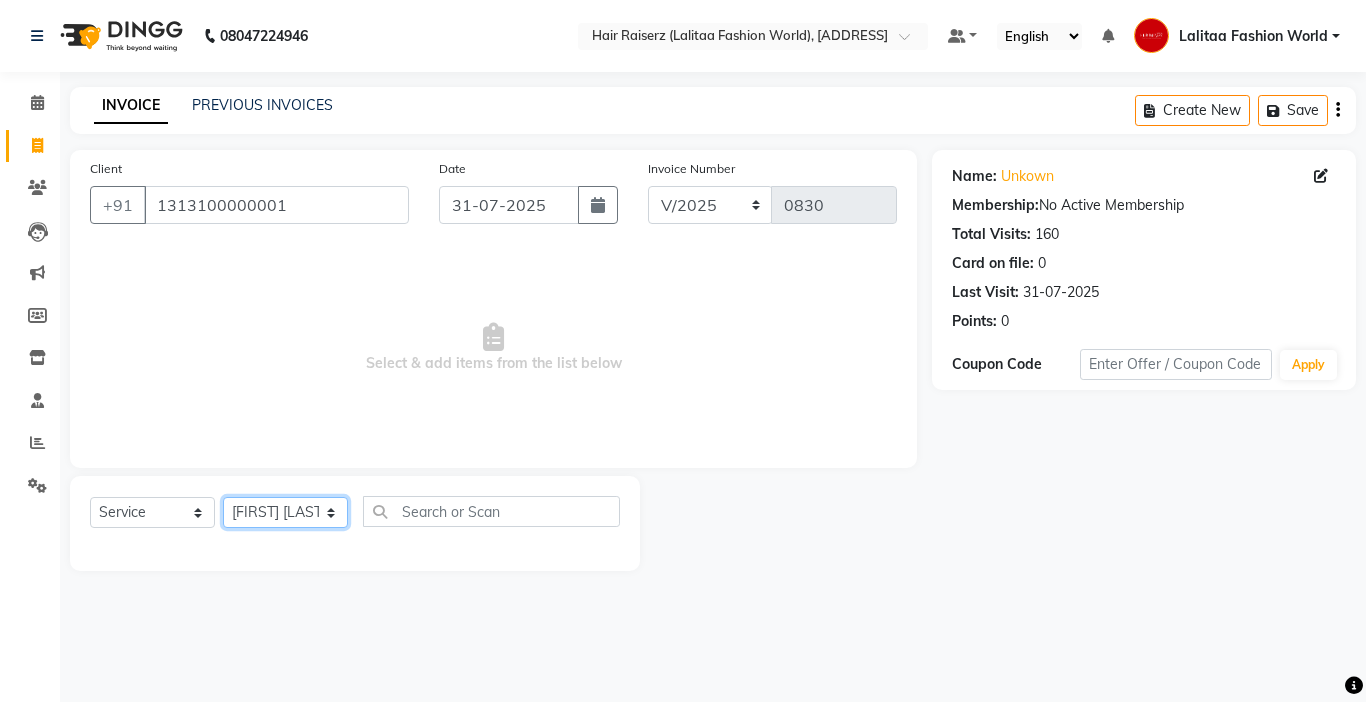 click on "Select Stylist [FIRST] counter sales [FIRST] [FIRST] [FIRST] [NAME] [NAME] [NAME] [NAME] [NAME]" 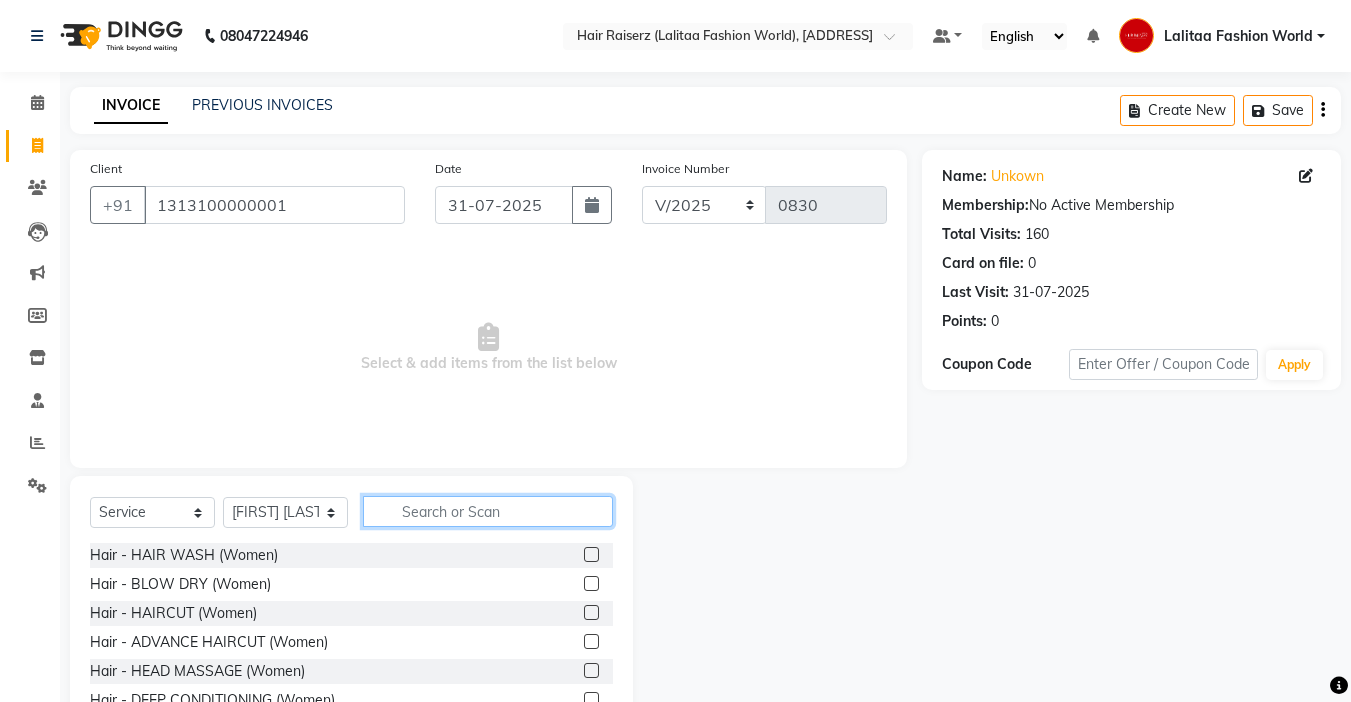 click 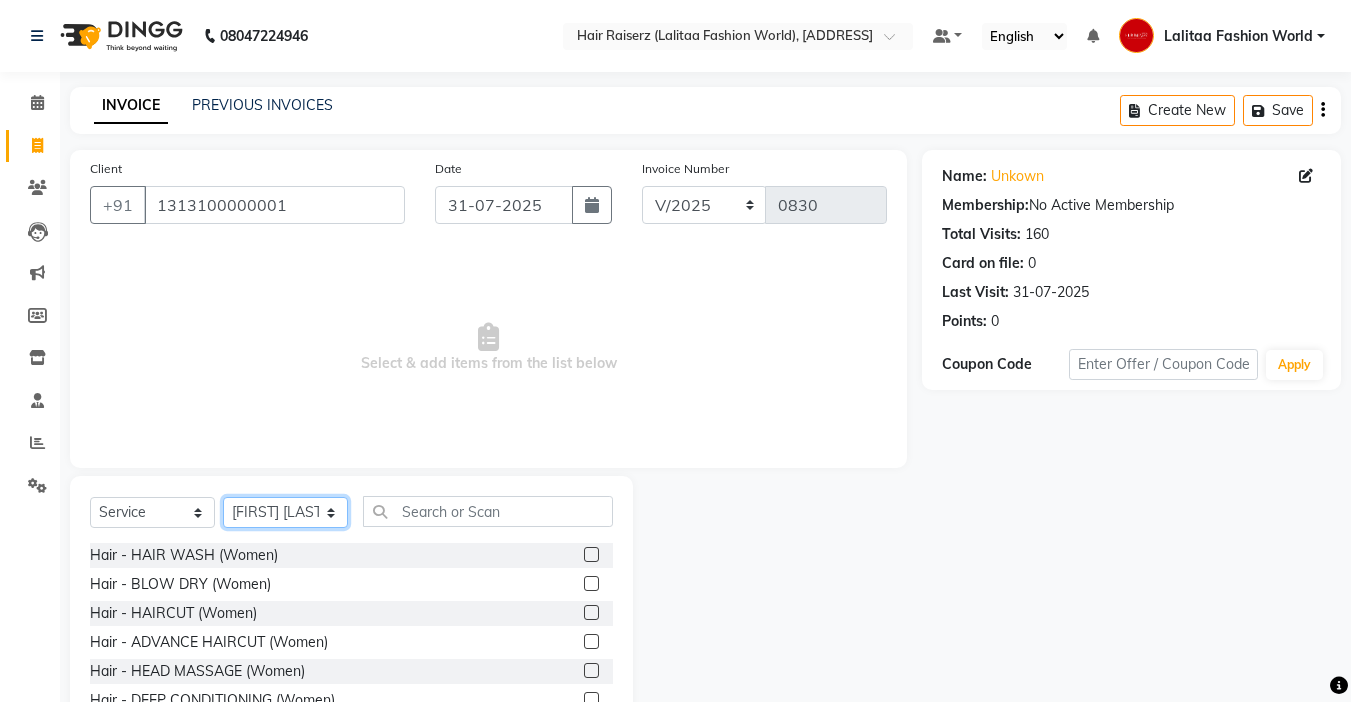 click on "Select Stylist [FIRST] counter sales [FIRST] [FIRST] [FIRST] [NAME] [NAME] [NAME] [NAME] [NAME]" 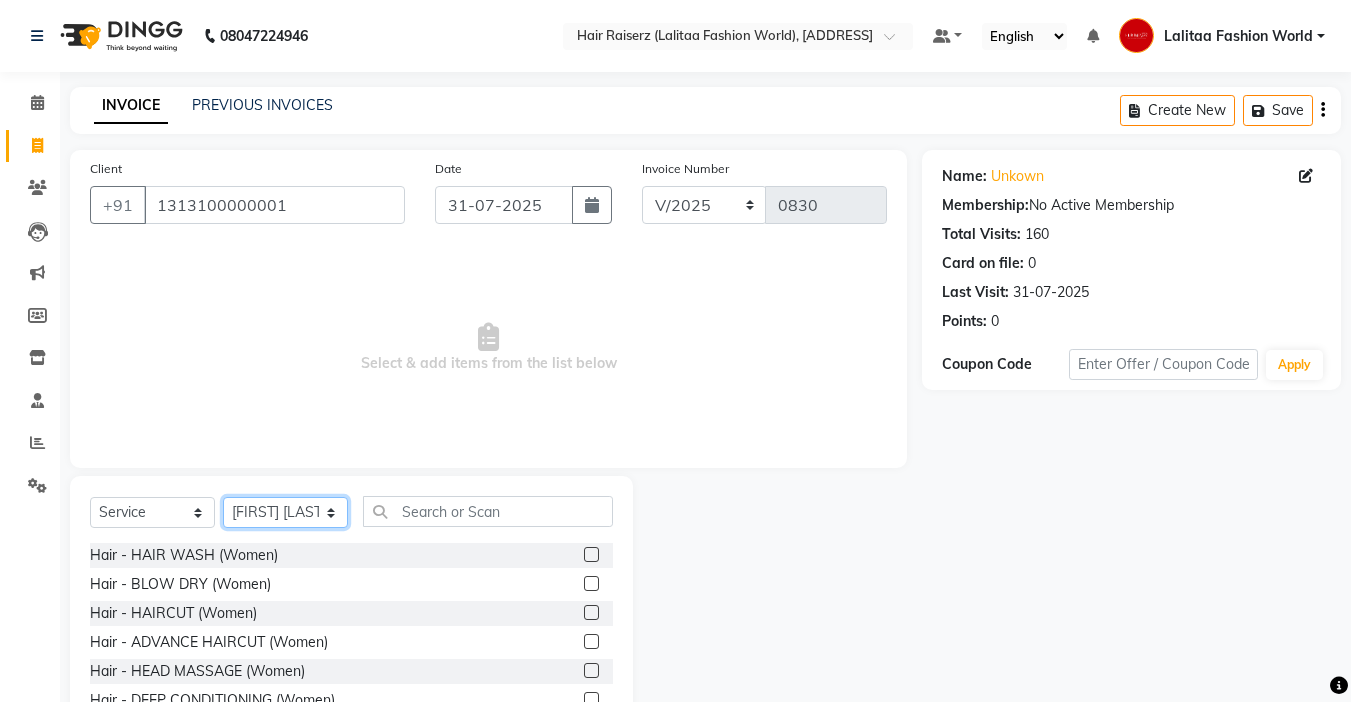 select on "68831" 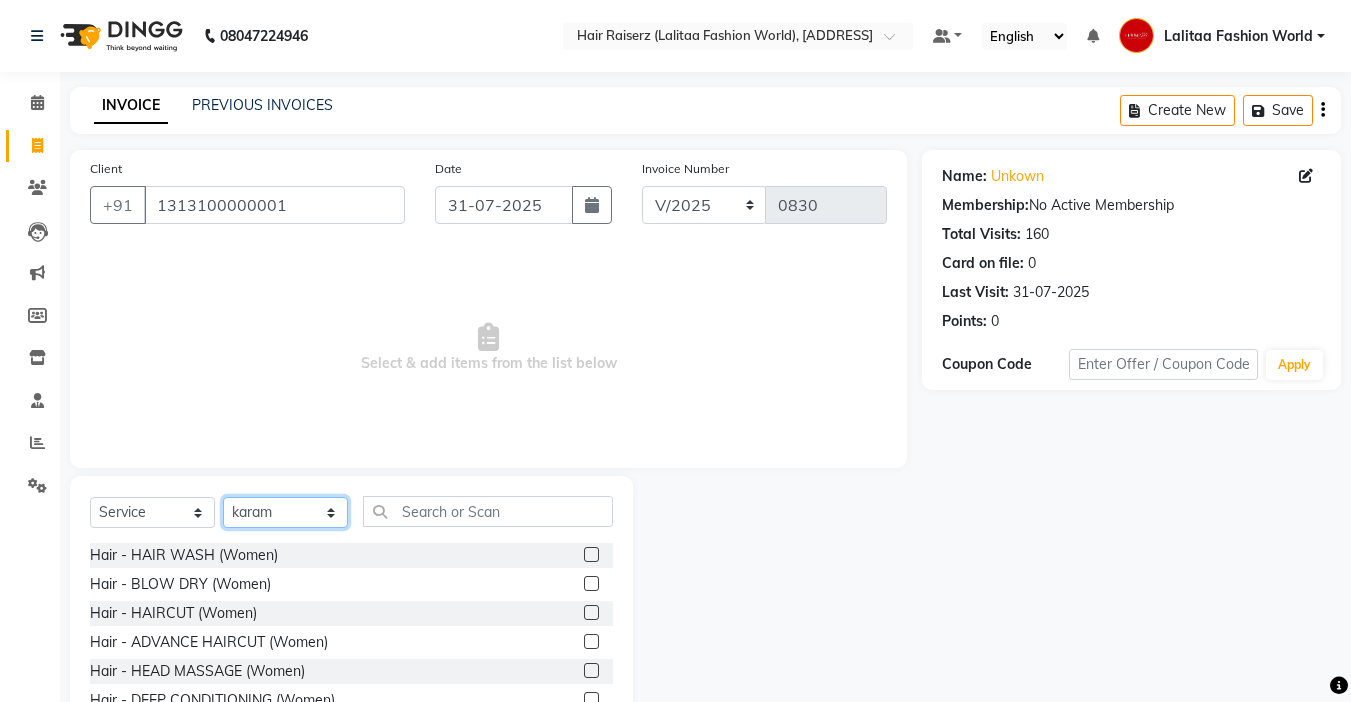 click on "Select Stylist [FIRST] counter sales [FIRST] [FIRST] [FIRST] [NAME] [NAME] [NAME] [NAME] [NAME]" 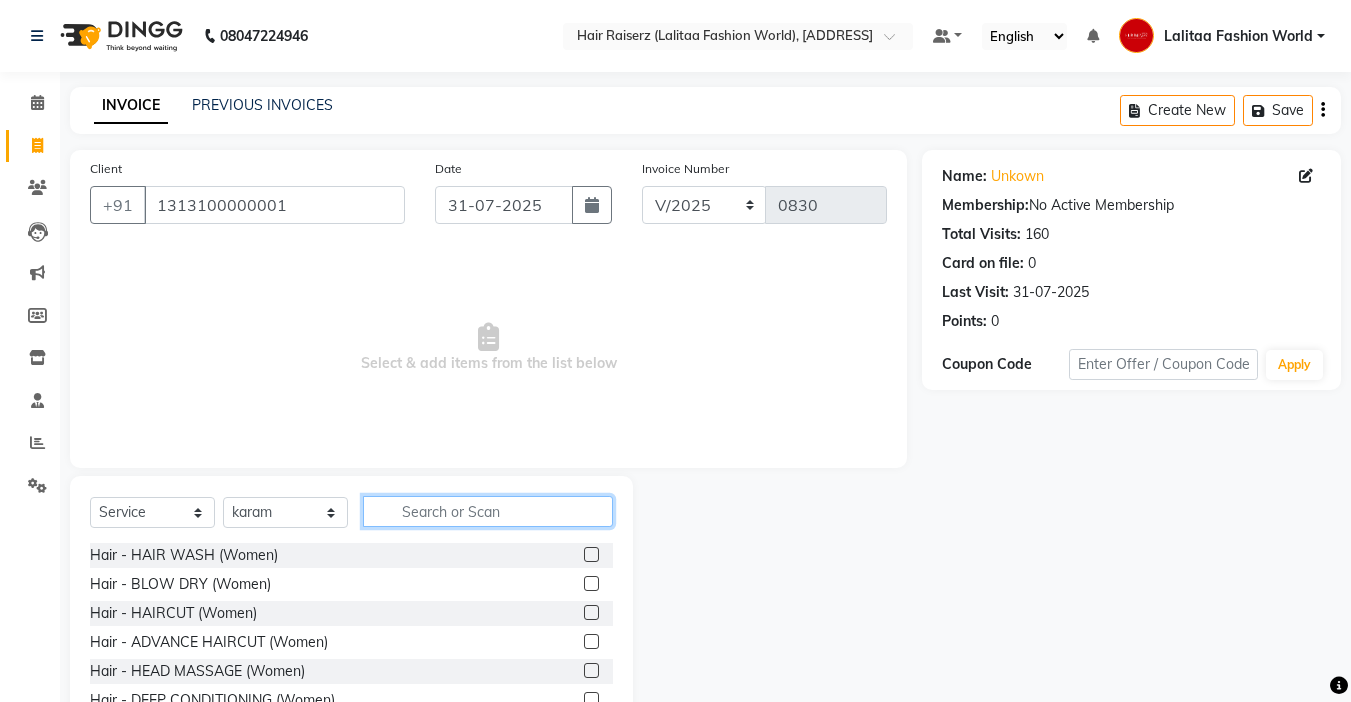 click 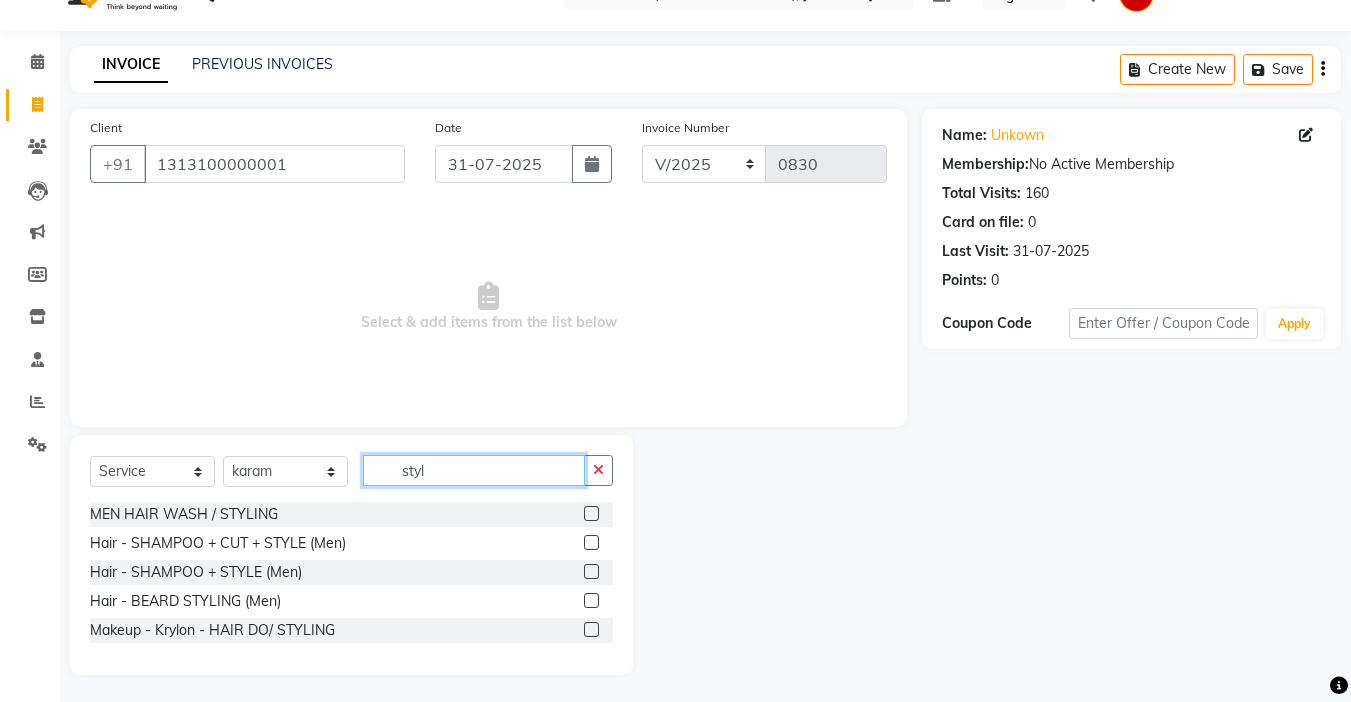 scroll, scrollTop: 44, scrollLeft: 0, axis: vertical 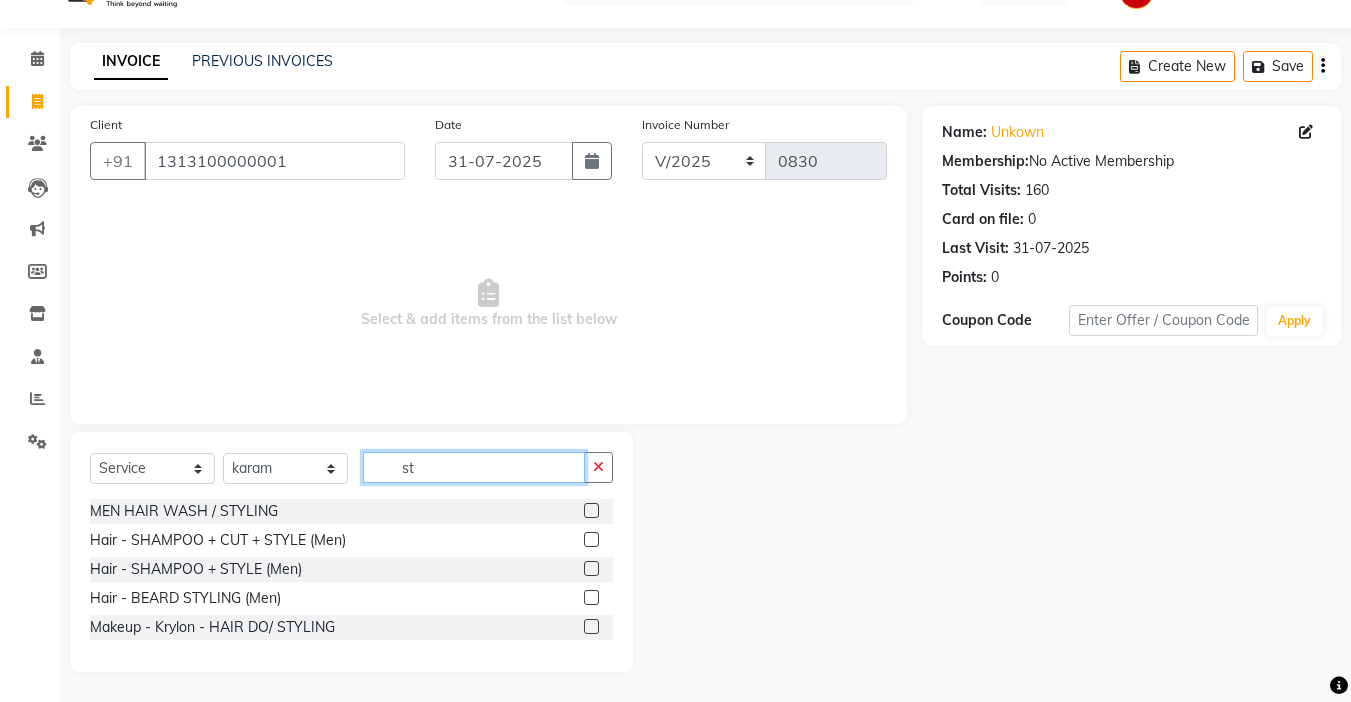 type on "s" 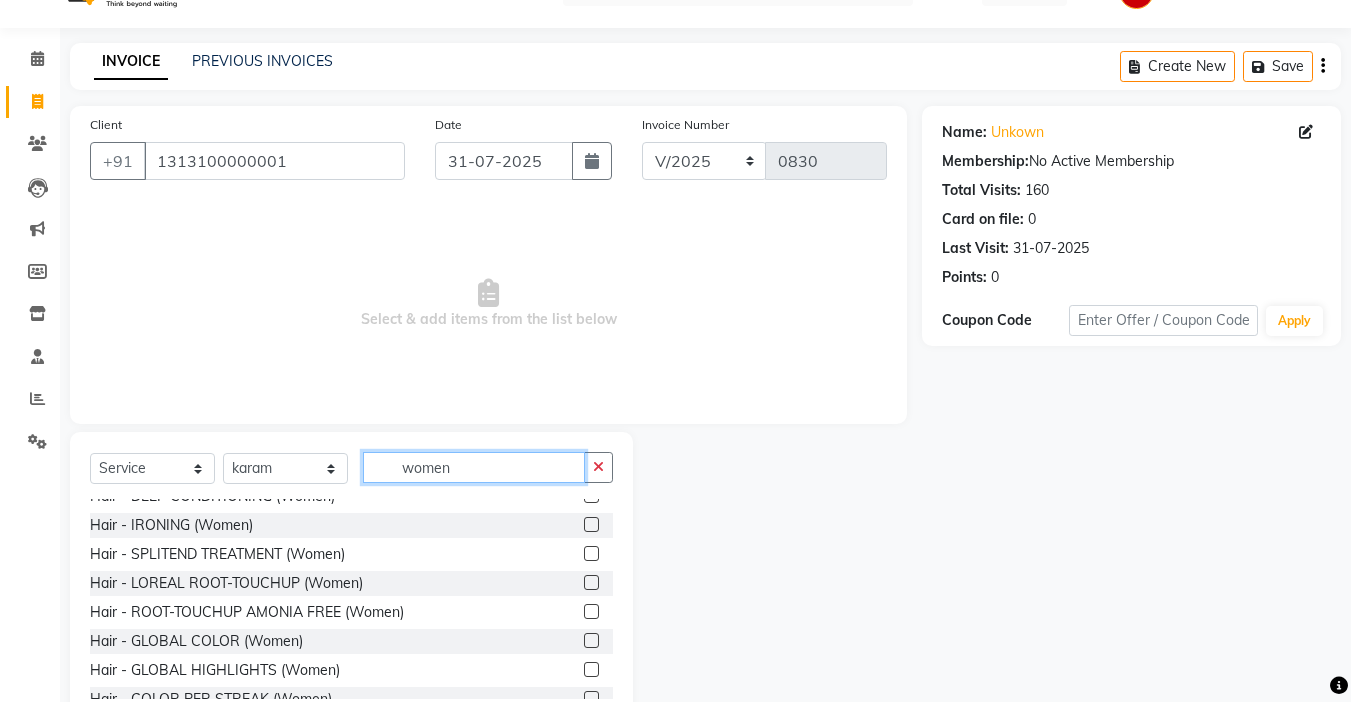 scroll, scrollTop: 200, scrollLeft: 0, axis: vertical 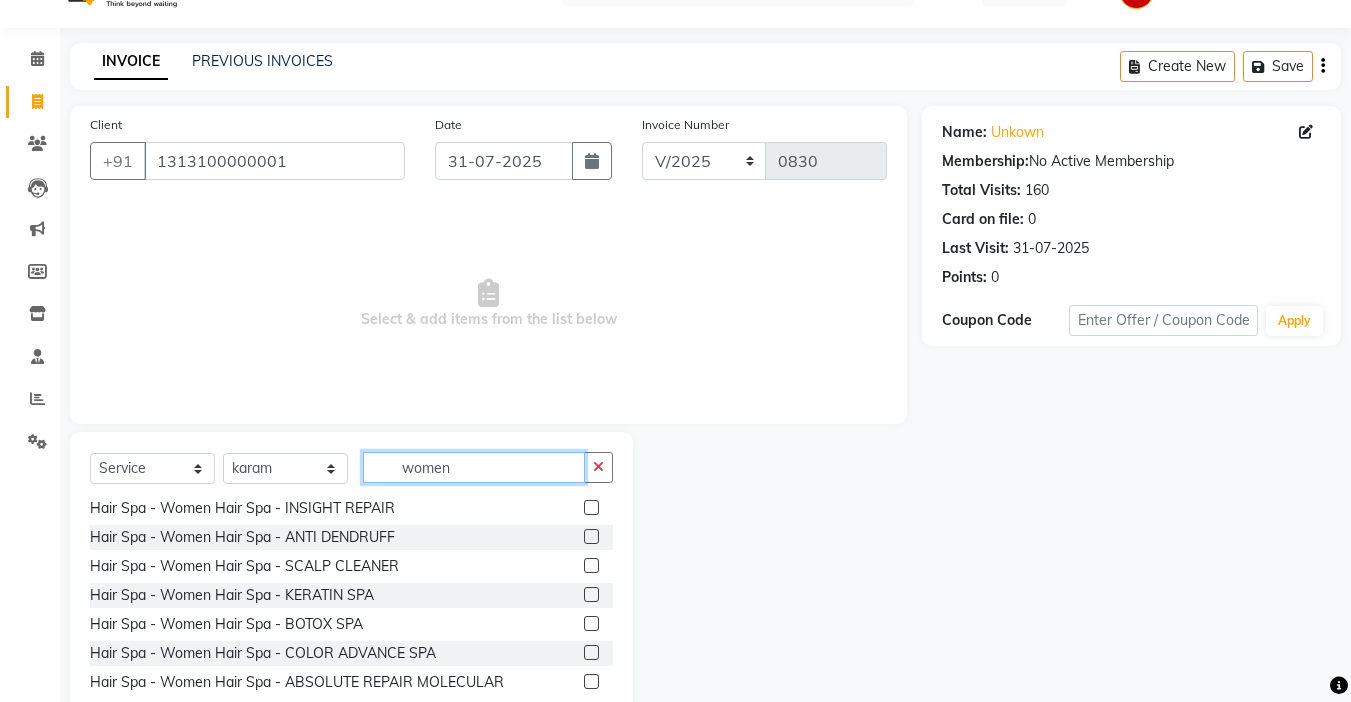 click on "women" 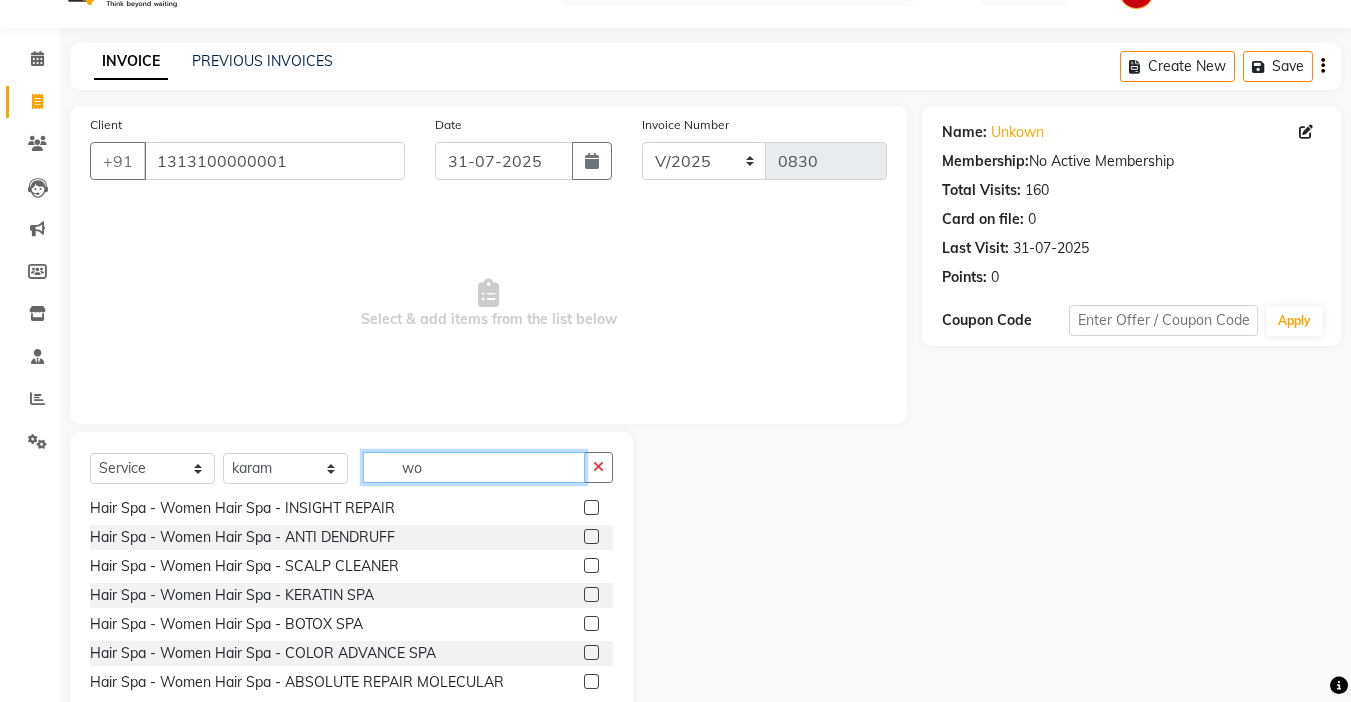type on "w" 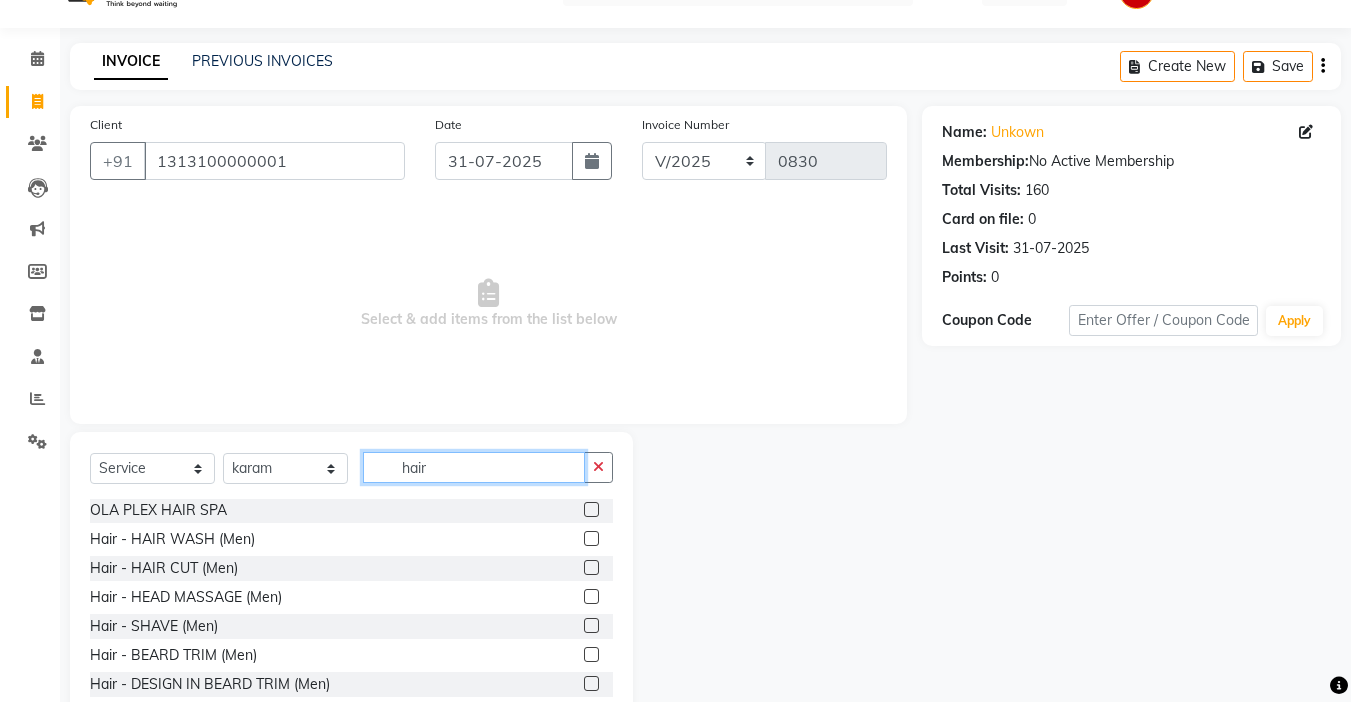 scroll, scrollTop: 1143, scrollLeft: 0, axis: vertical 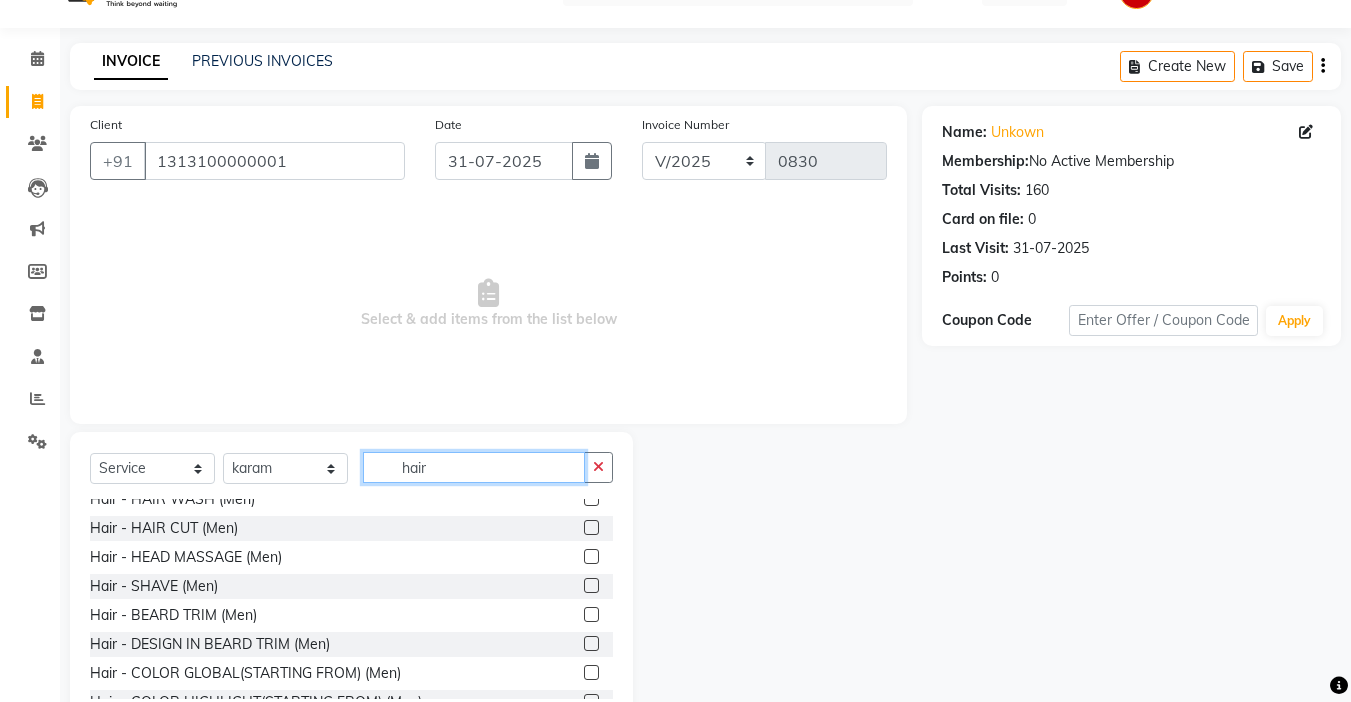 click on "hair" 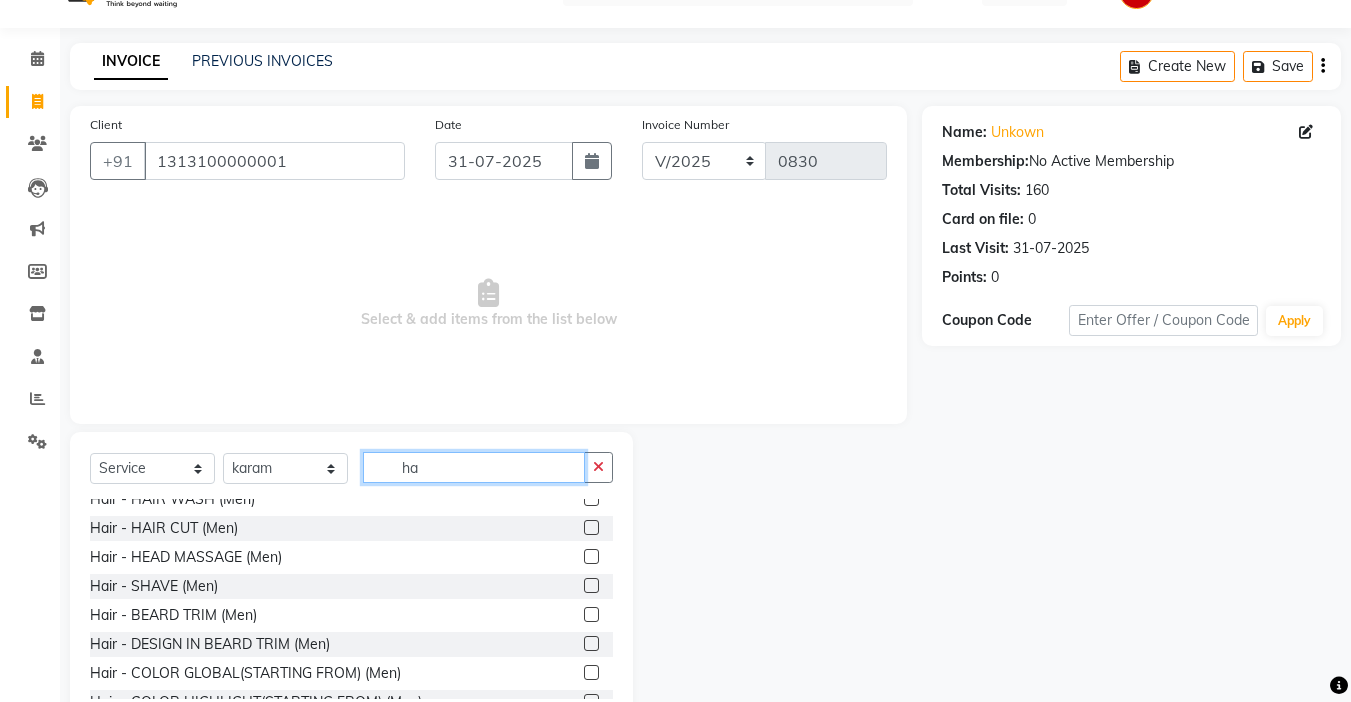 type on "h" 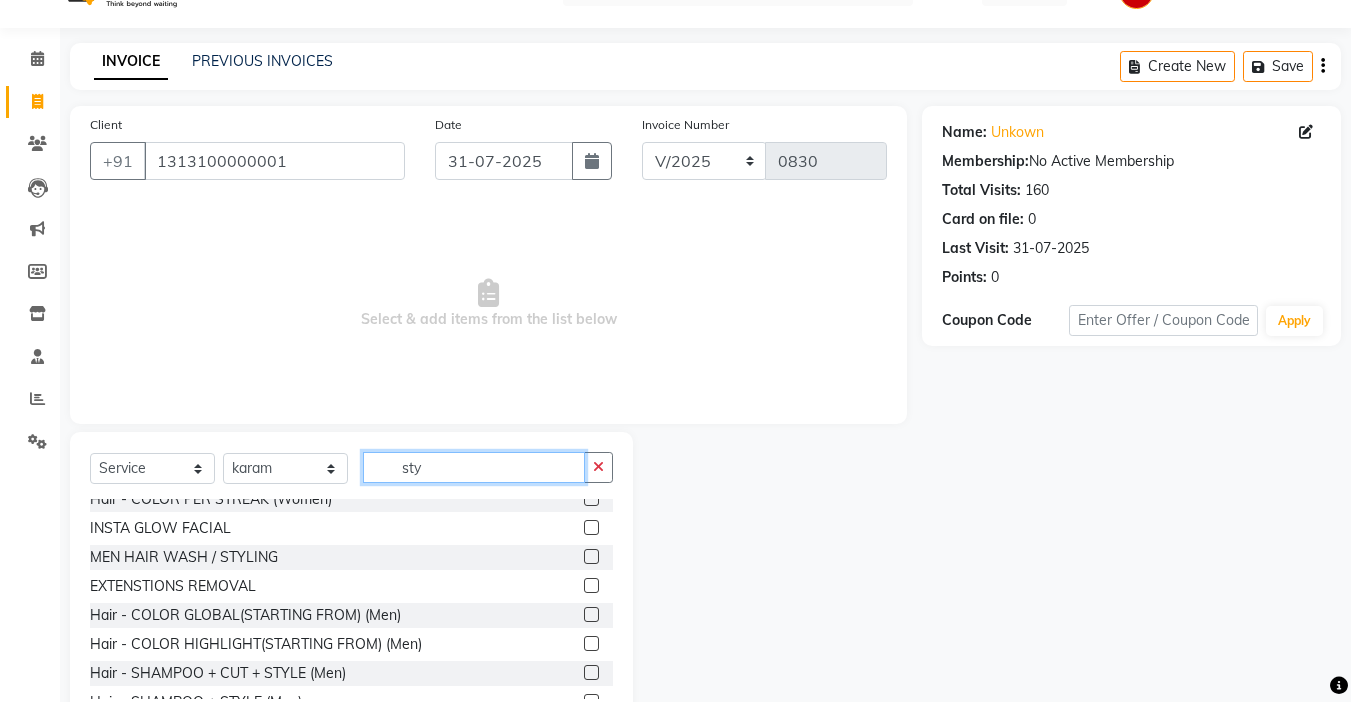 scroll, scrollTop: 0, scrollLeft: 0, axis: both 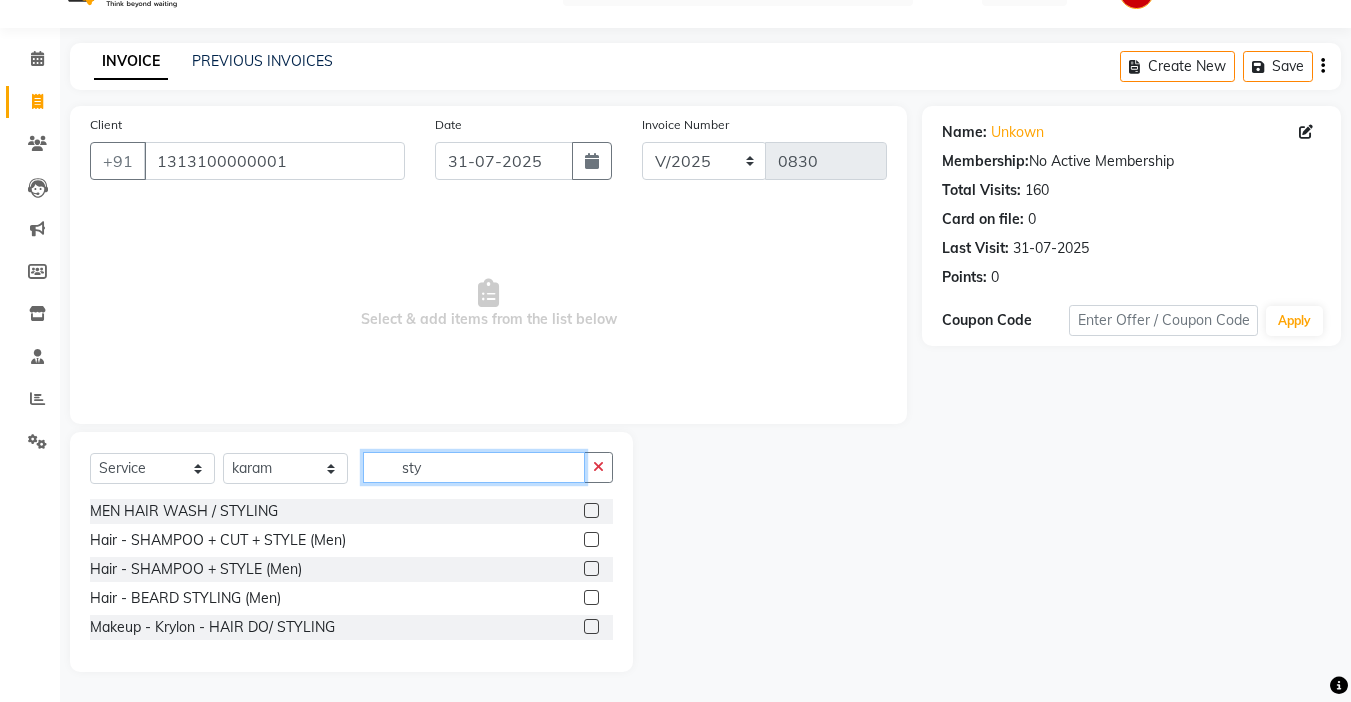 type on "sty" 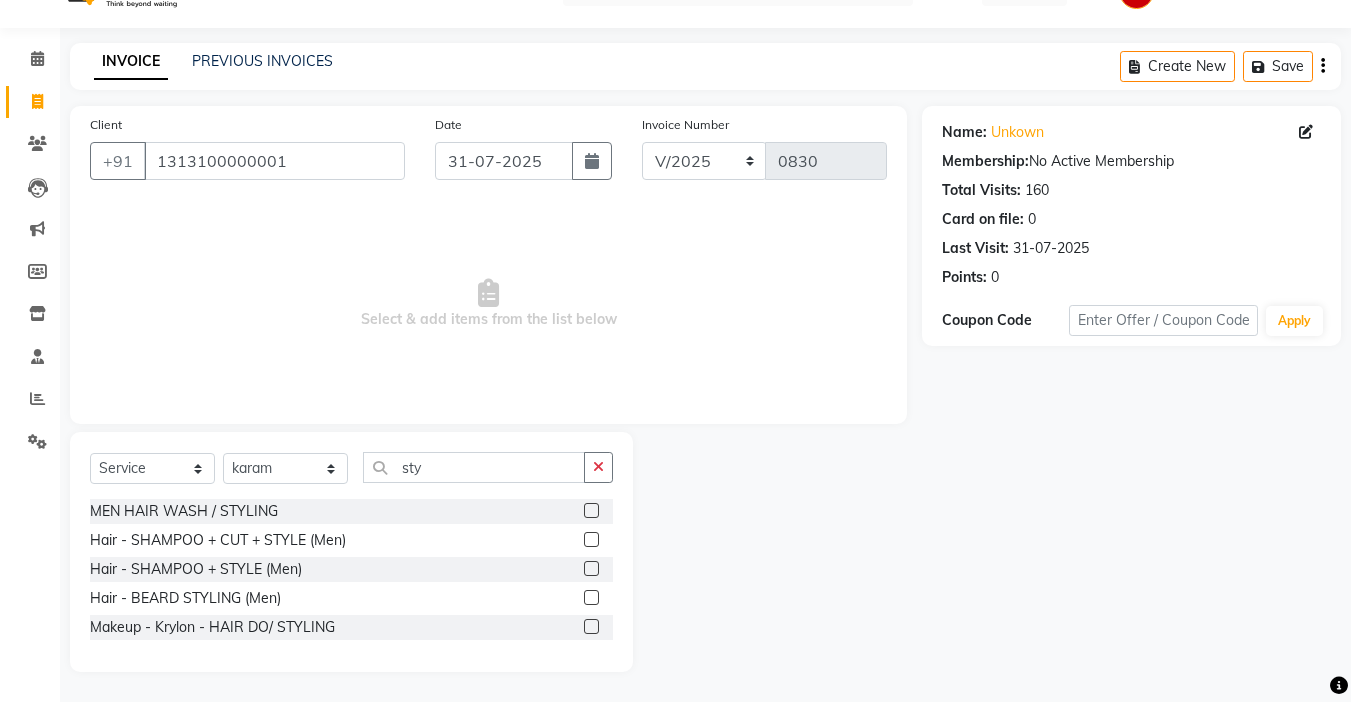 click 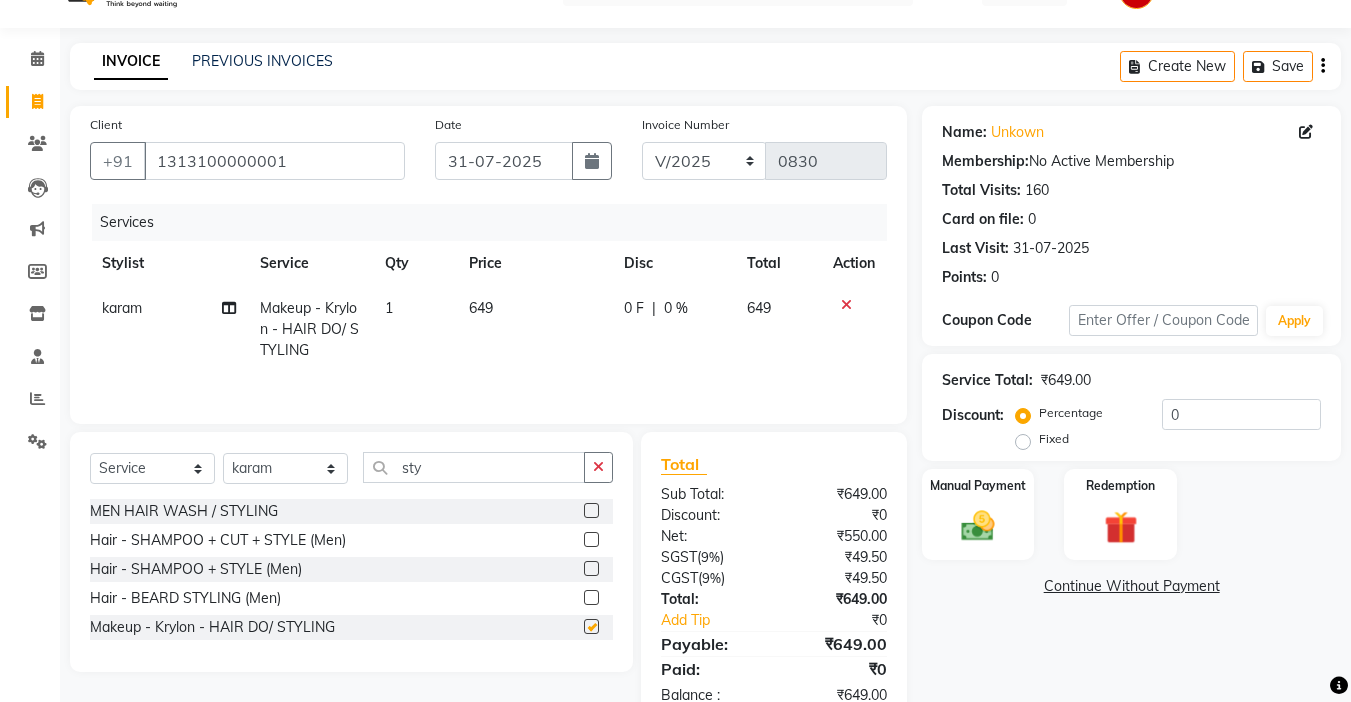 checkbox on "false" 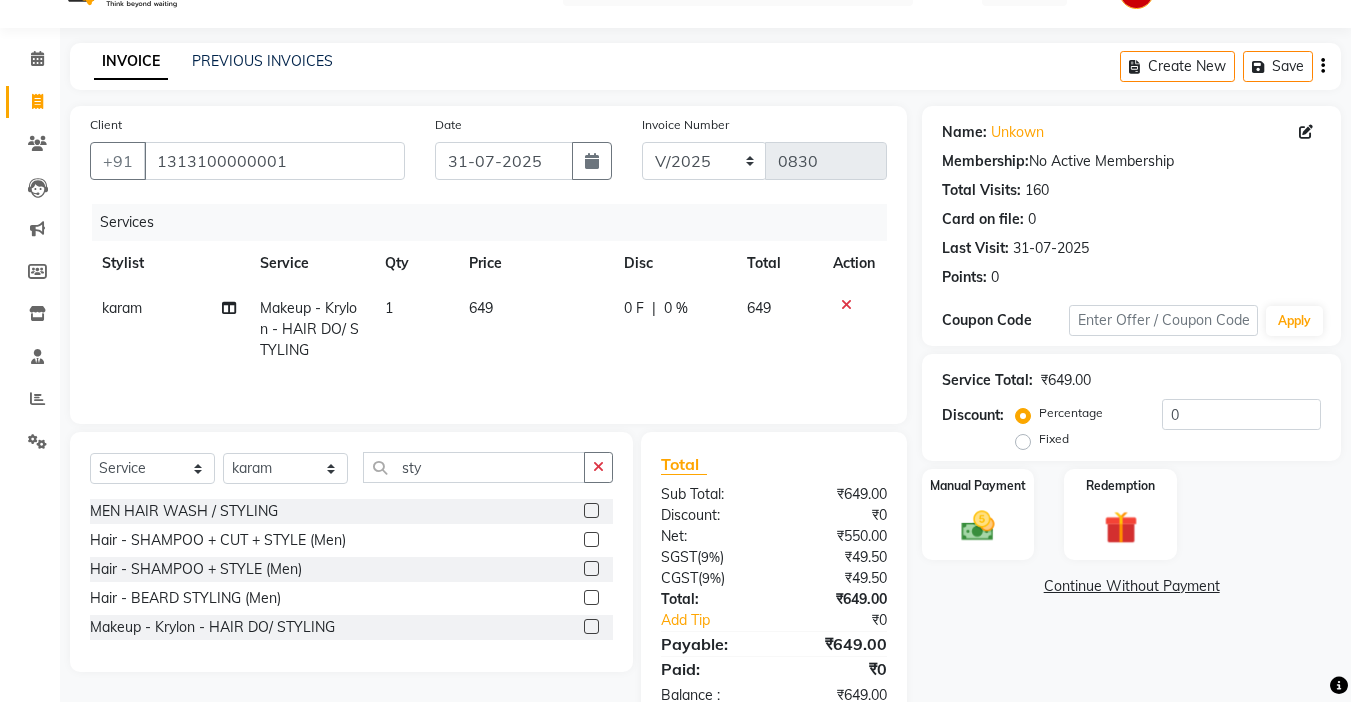 click on "649" 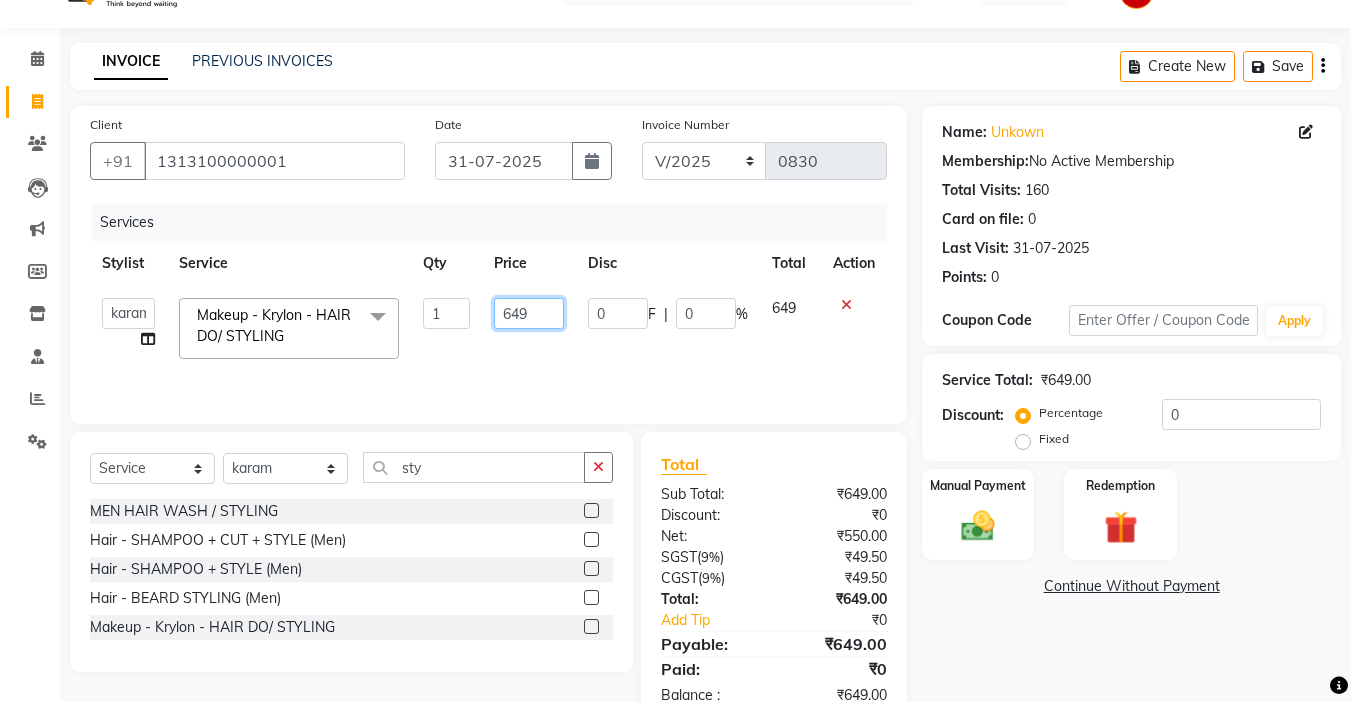click on "649" 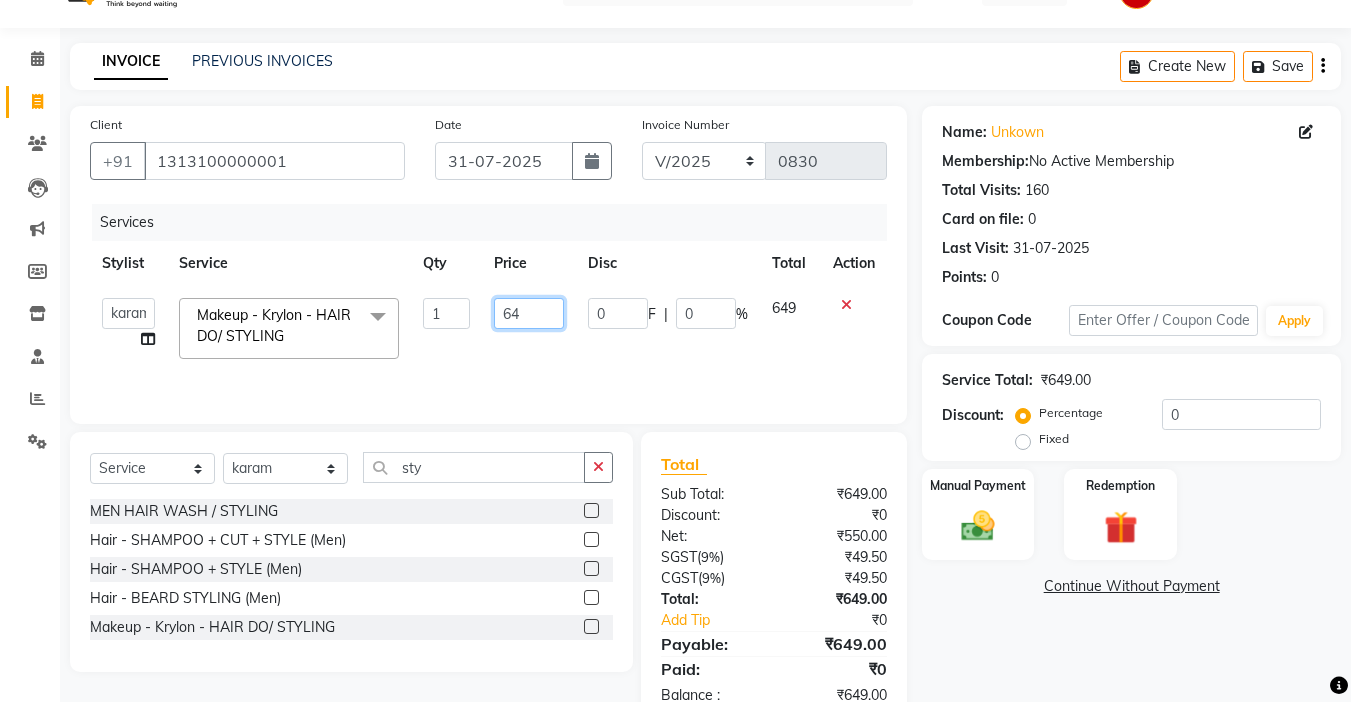 type on "6" 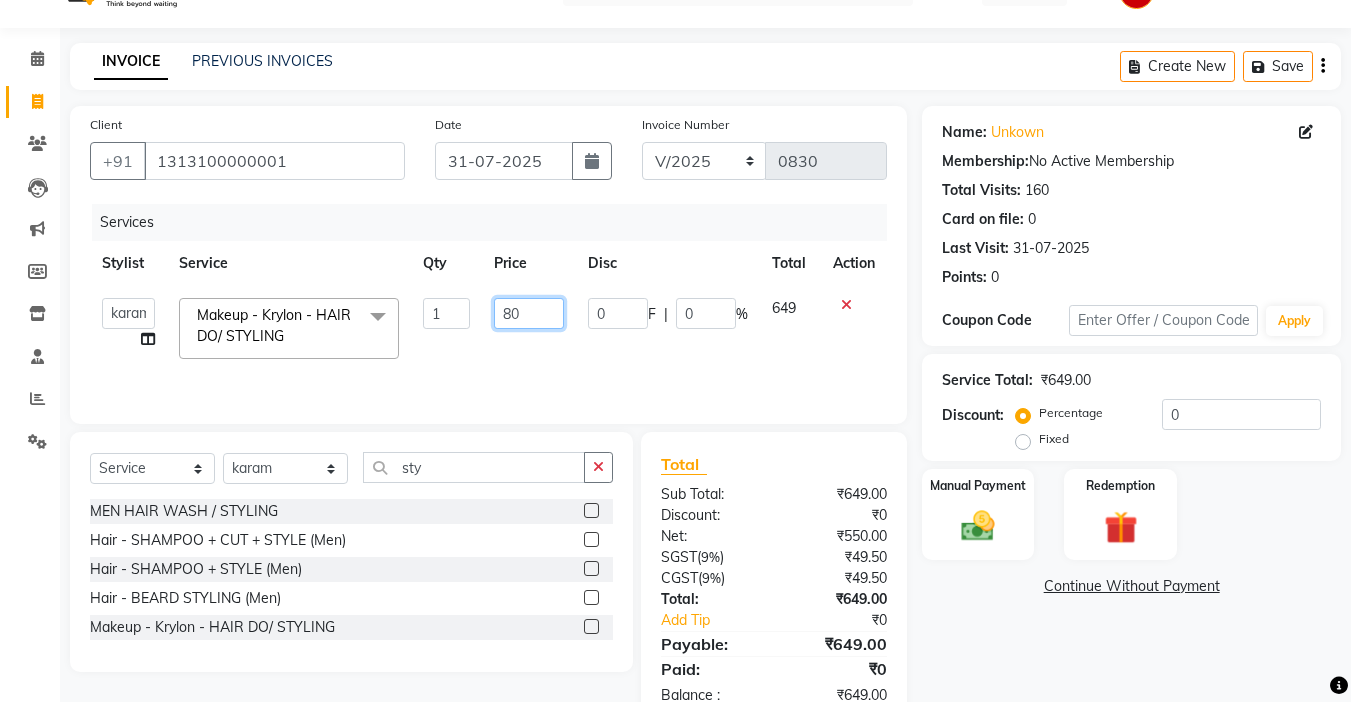 type on "800" 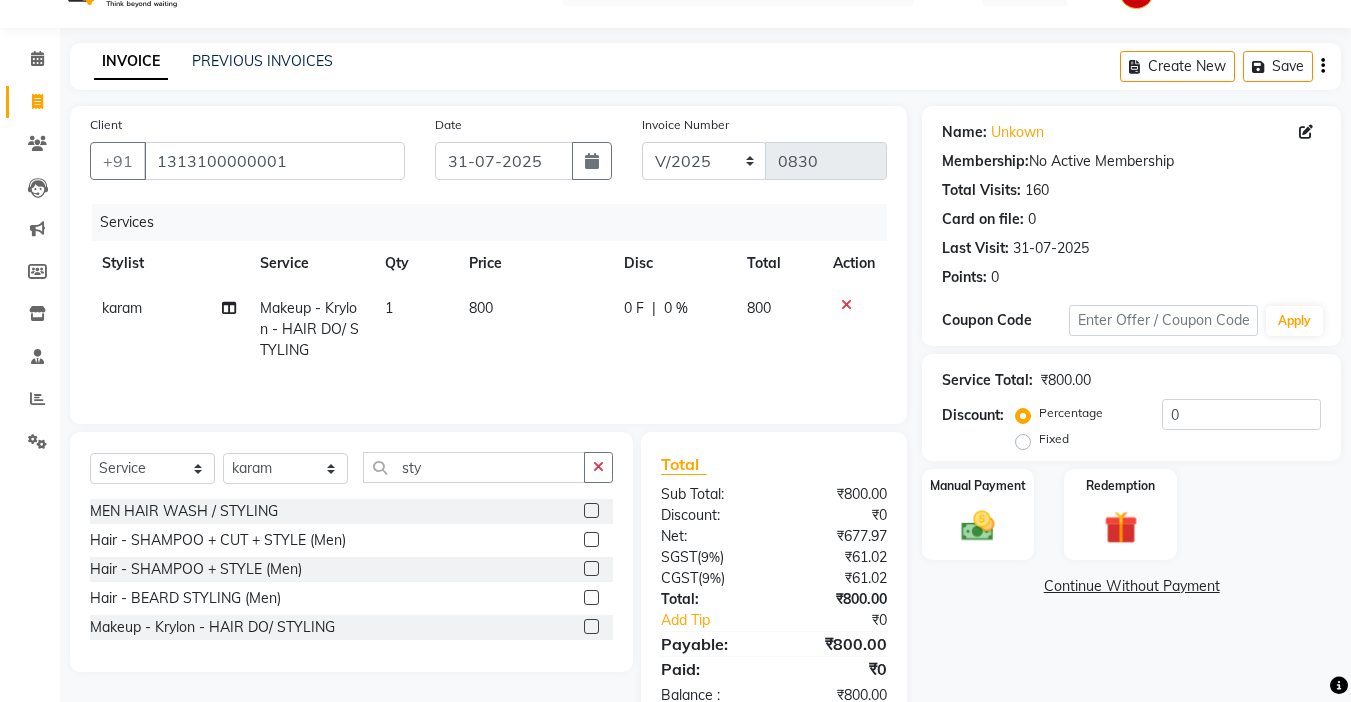 click on "0 F | 0 %" 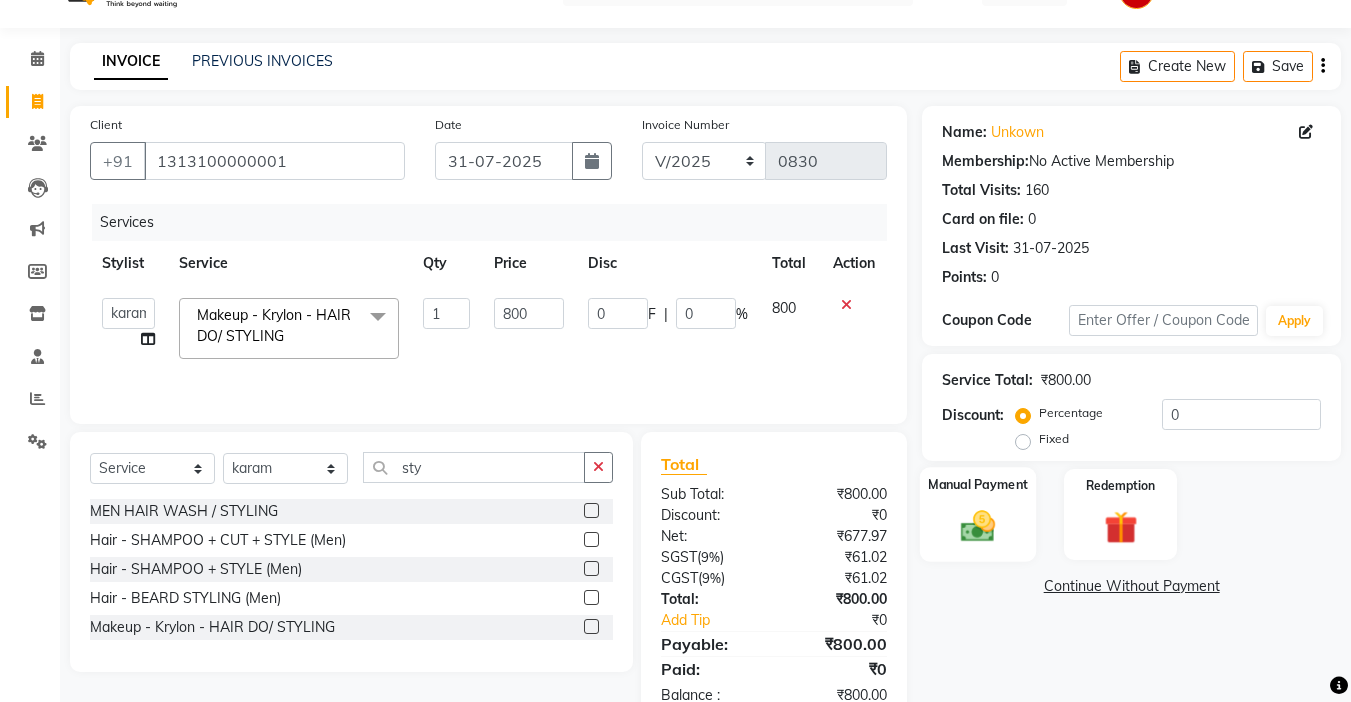 click 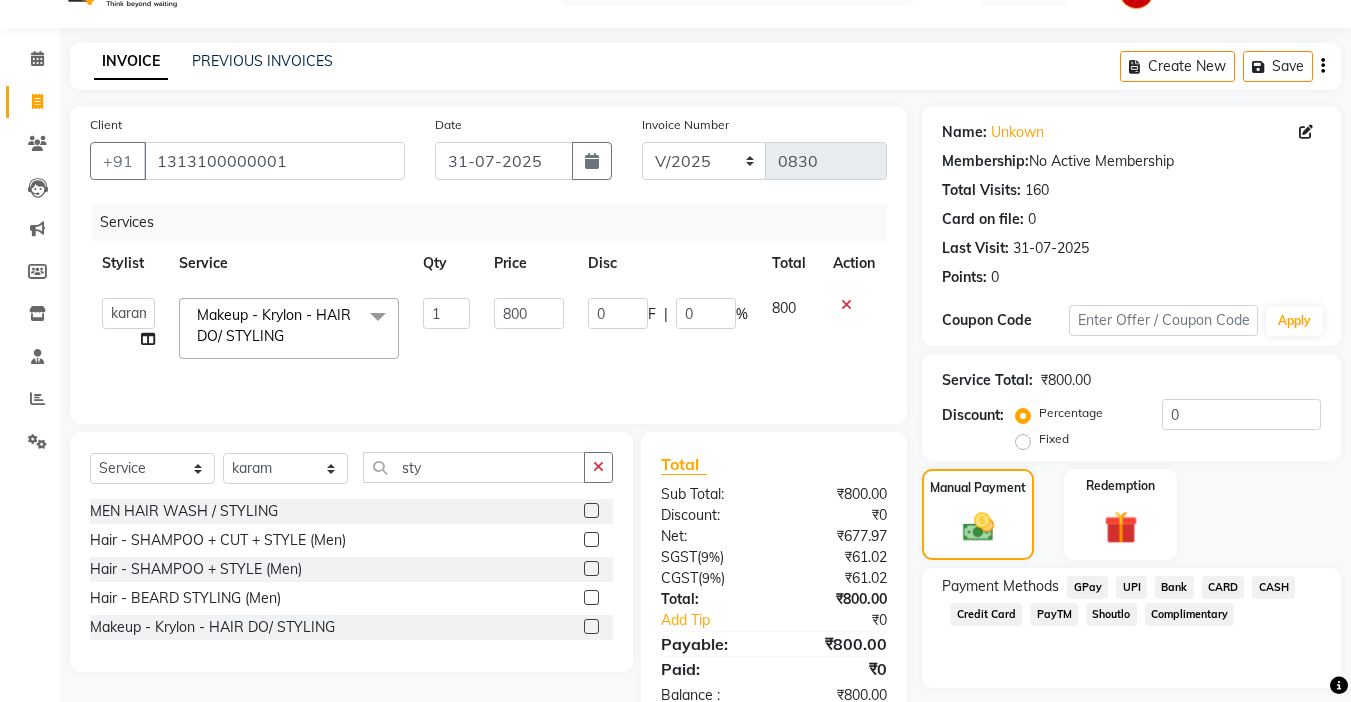 click on "UPI" 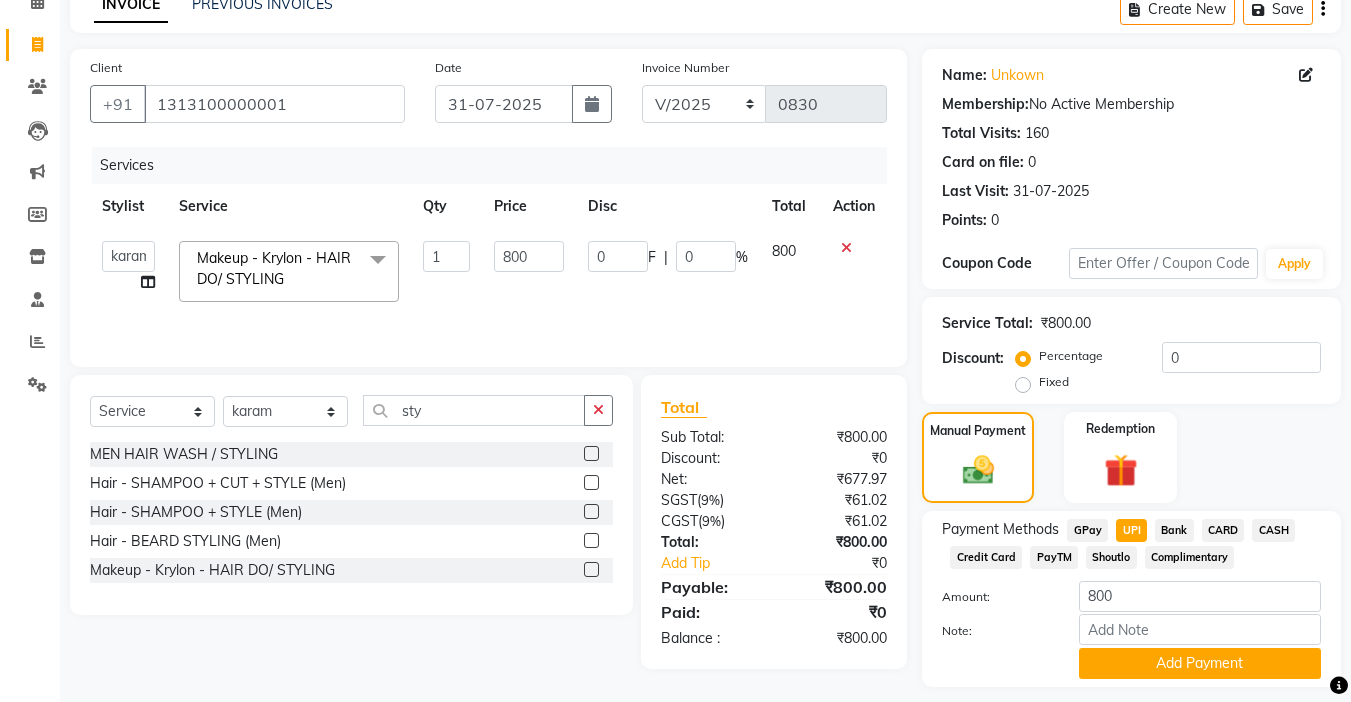 scroll, scrollTop: 157, scrollLeft: 0, axis: vertical 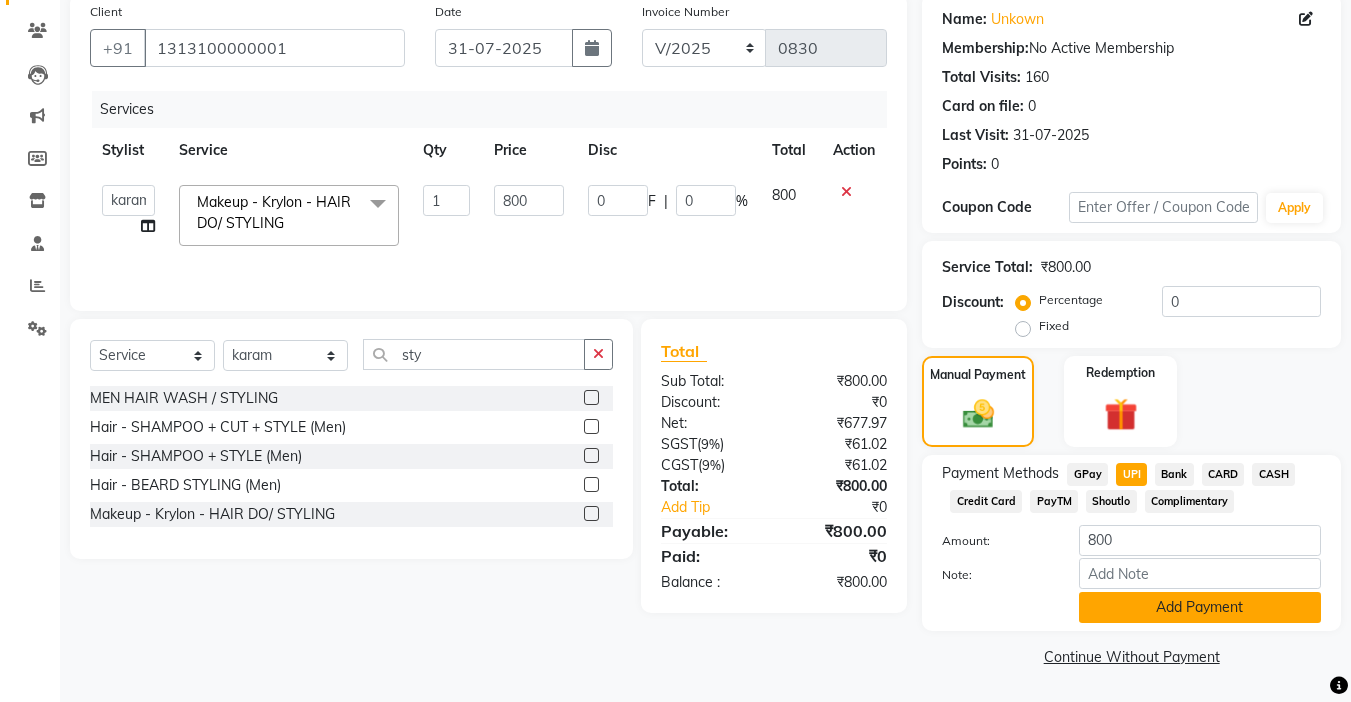 click on "Add Payment" 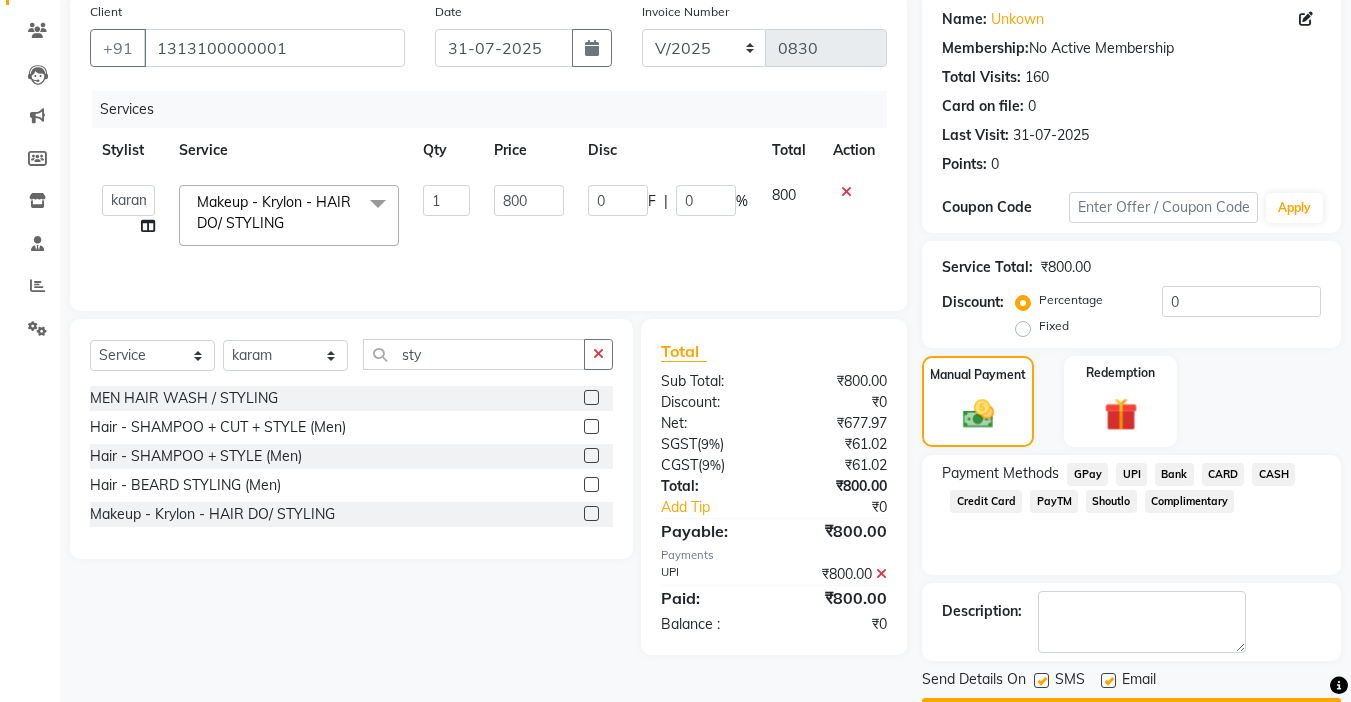 click 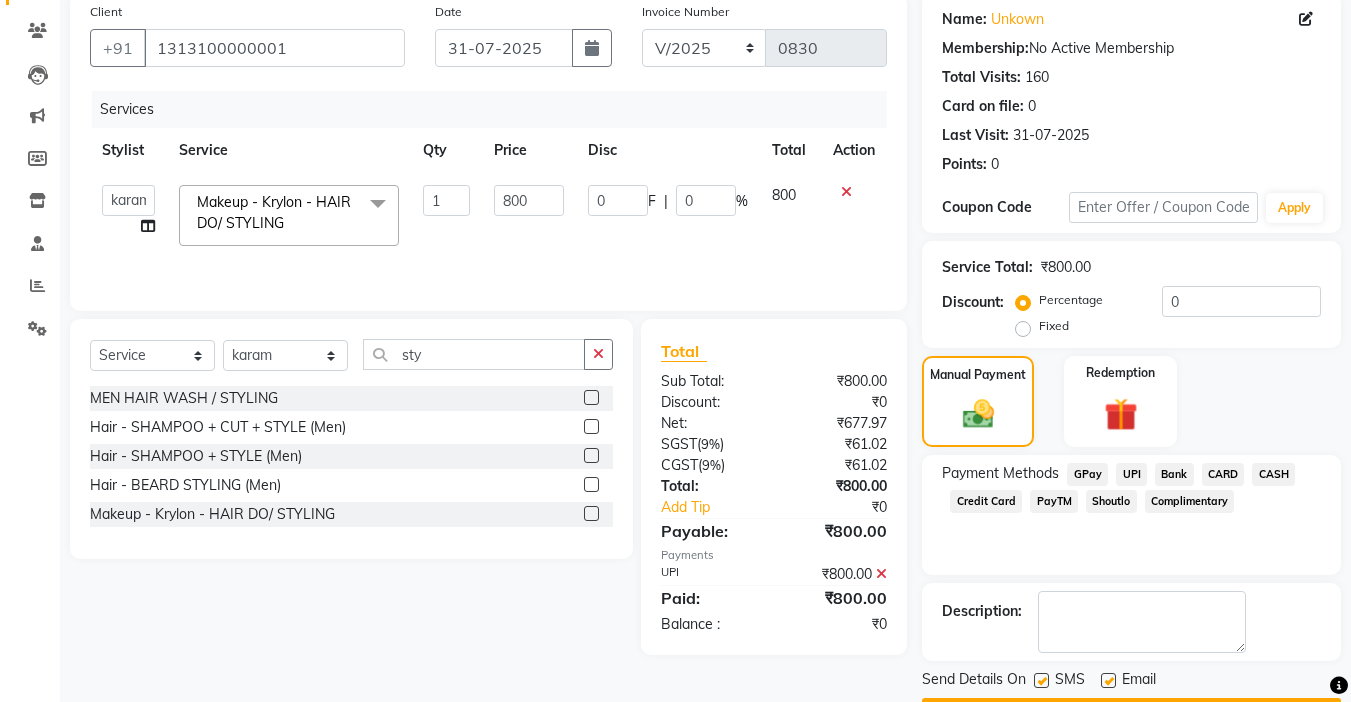 click at bounding box center [1107, 681] 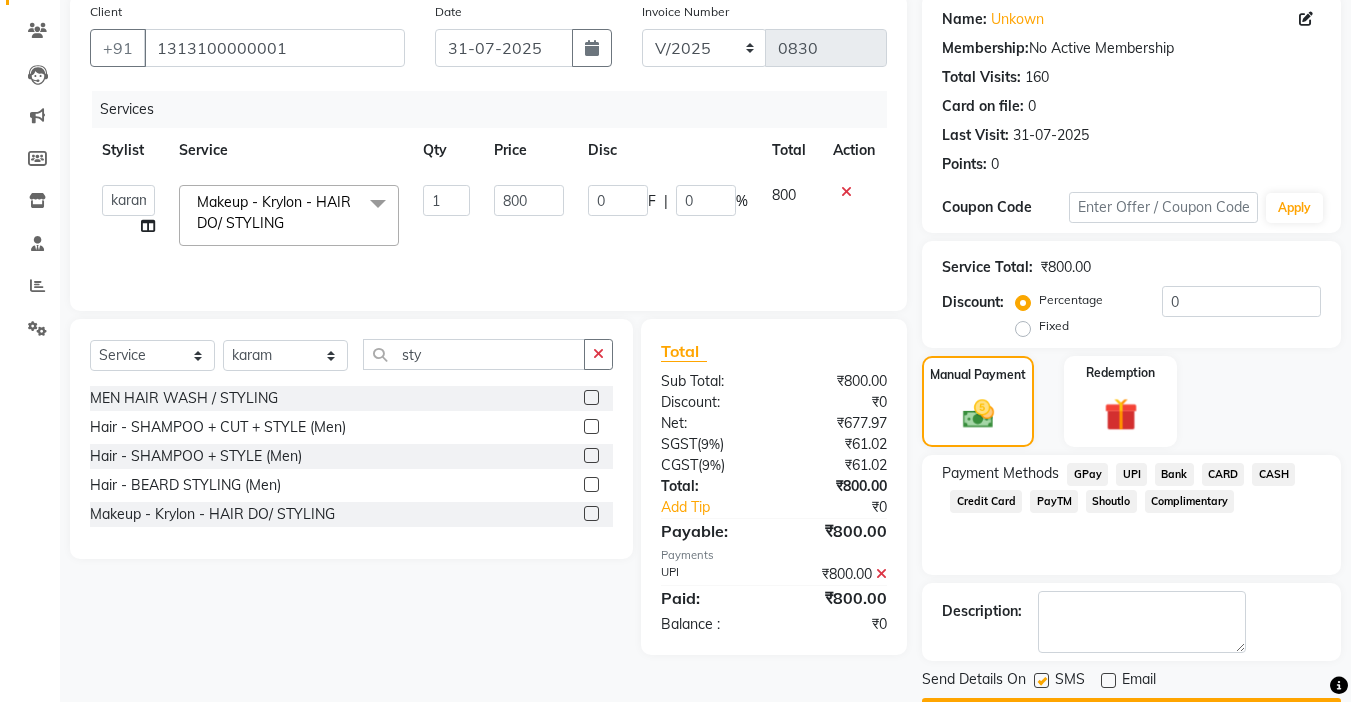 click 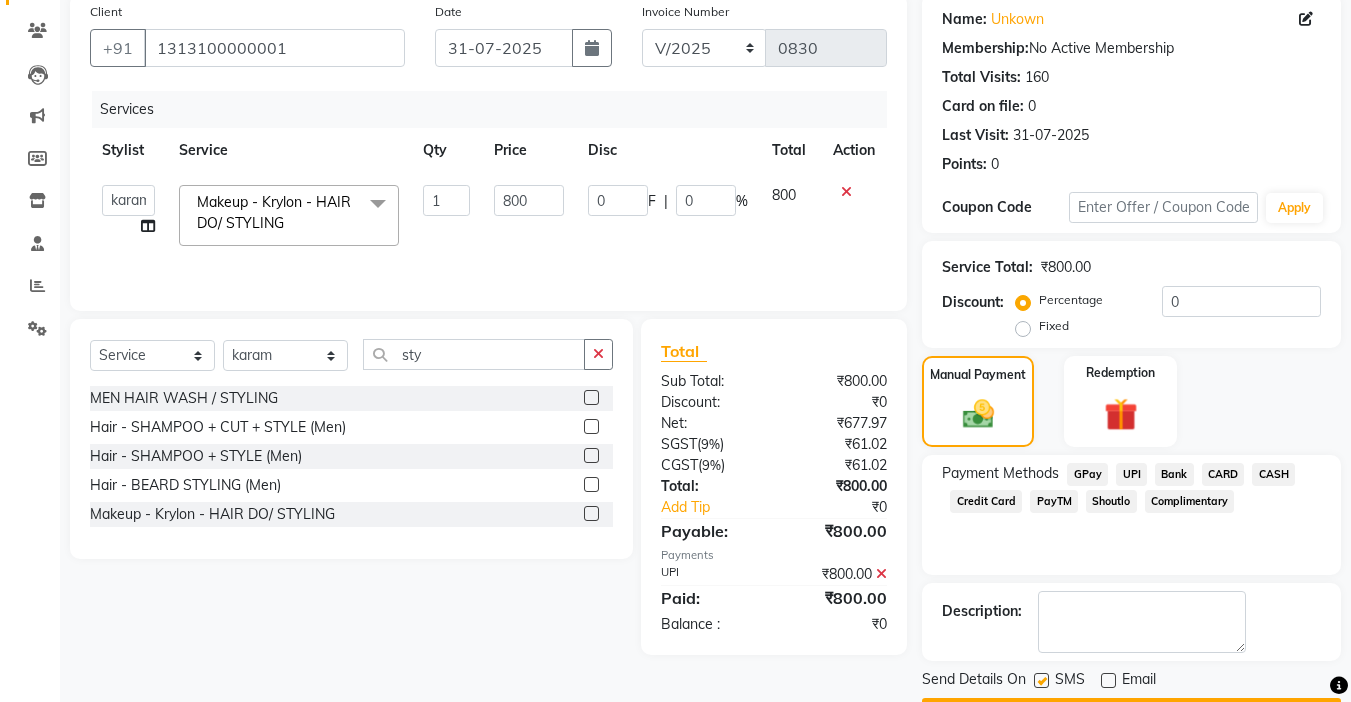 click at bounding box center [1040, 681] 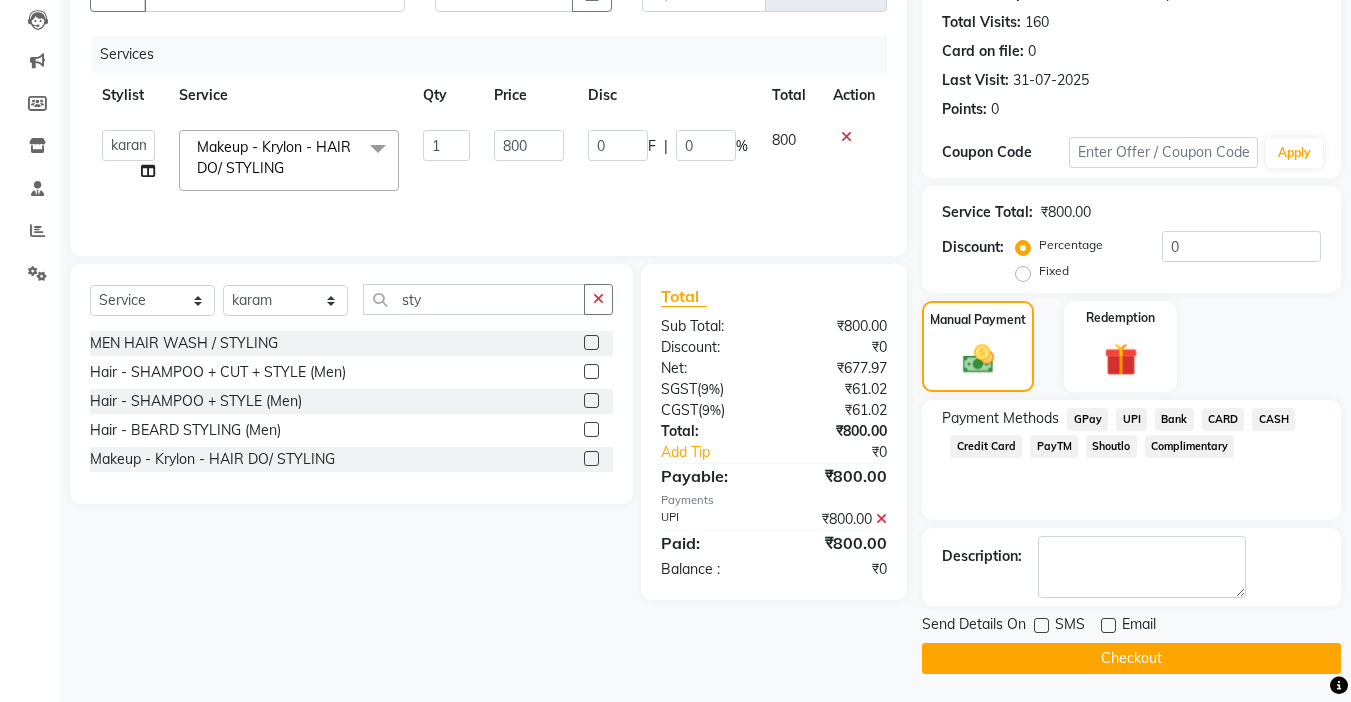 scroll, scrollTop: 214, scrollLeft: 0, axis: vertical 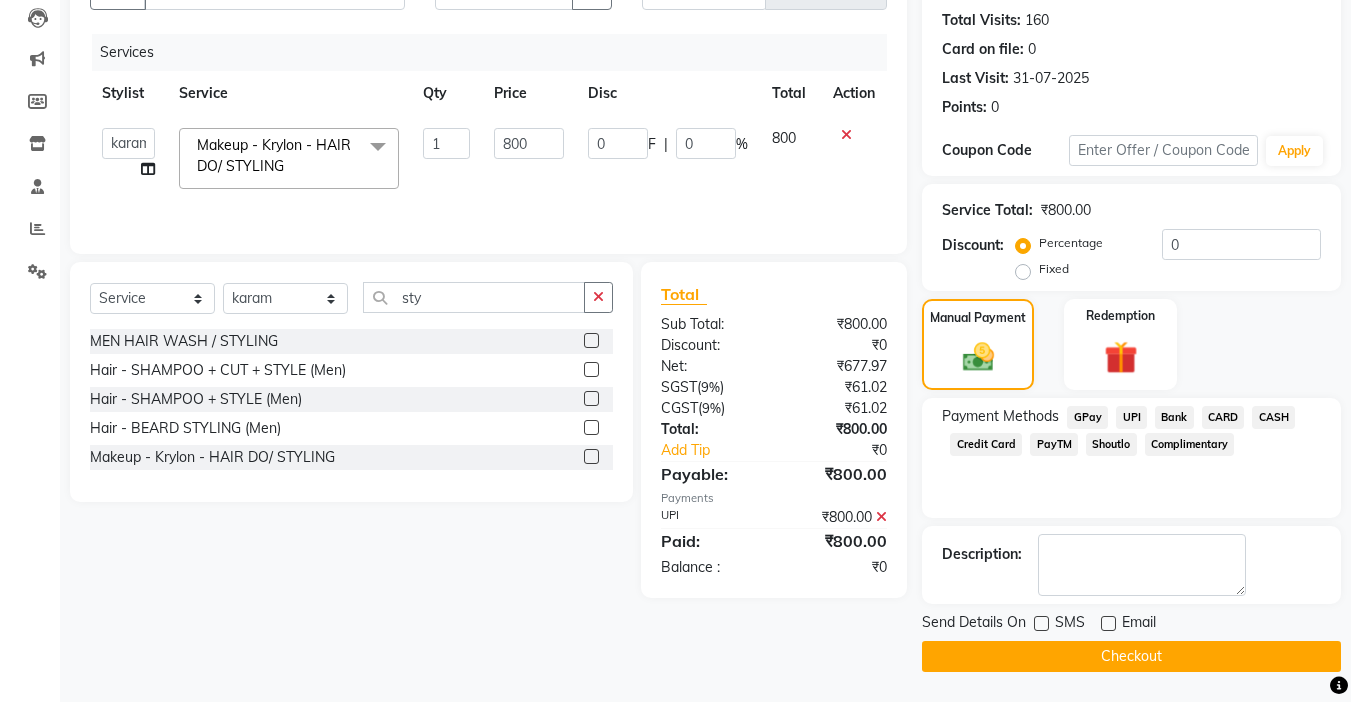 click on "Checkout" 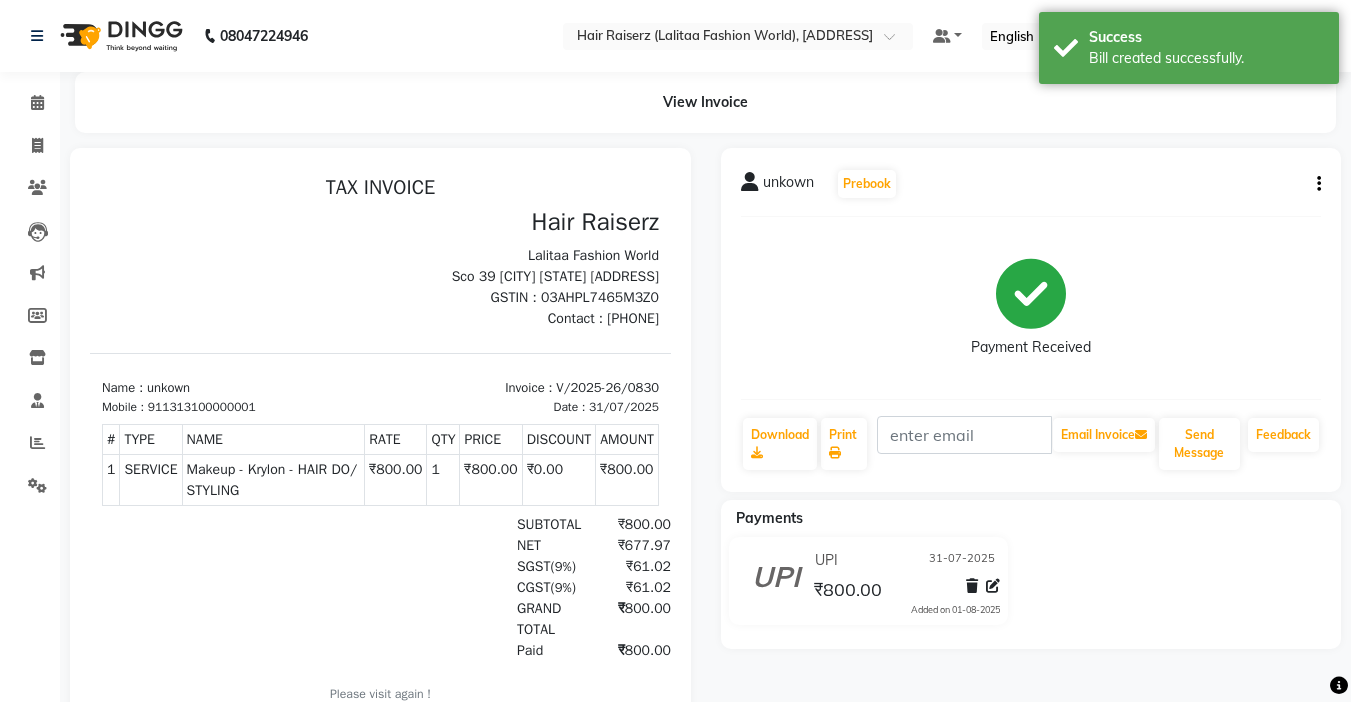 scroll, scrollTop: 0, scrollLeft: 0, axis: both 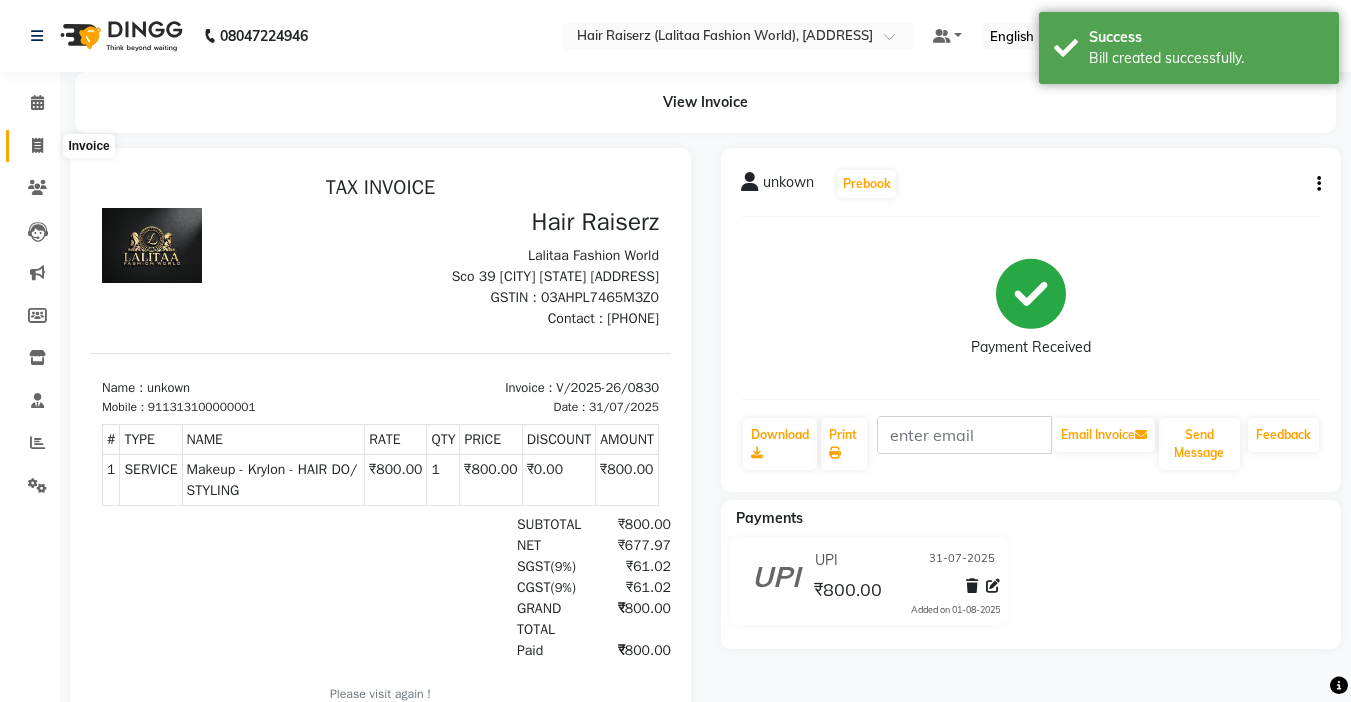 click 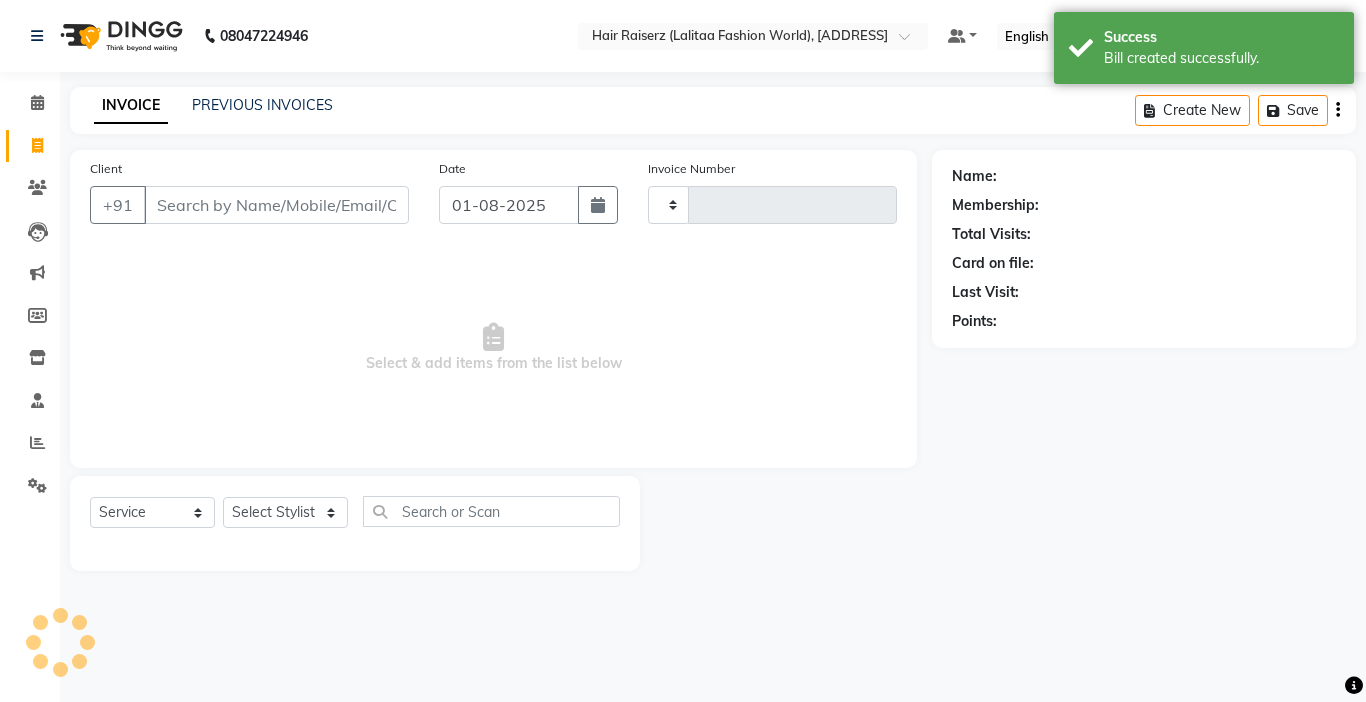 type on "0831" 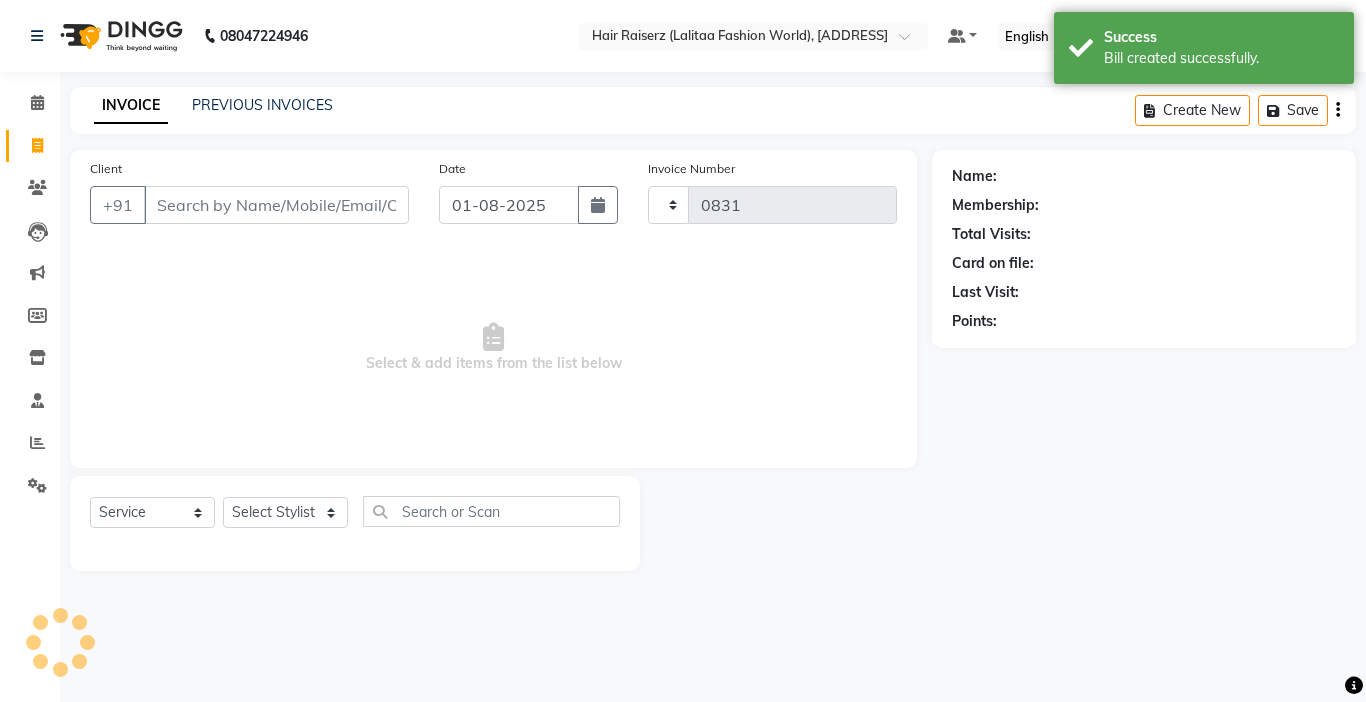 select on "7098" 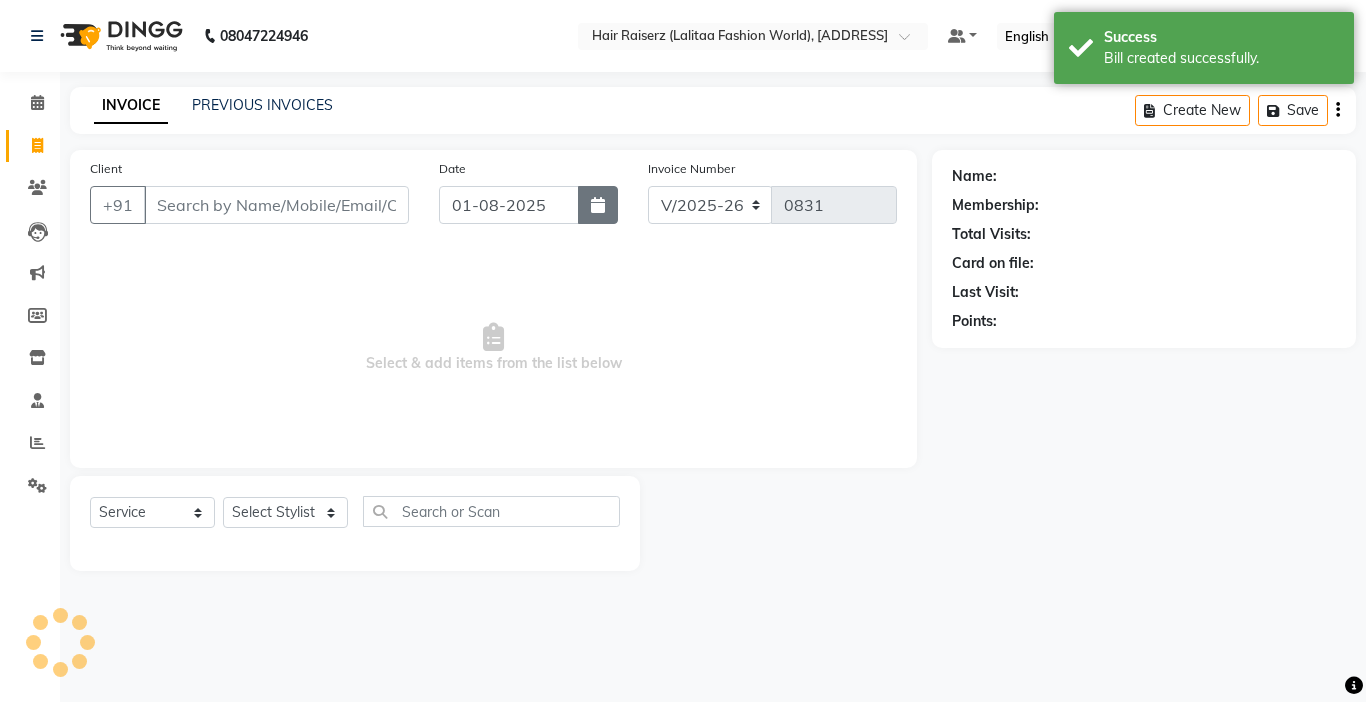 click 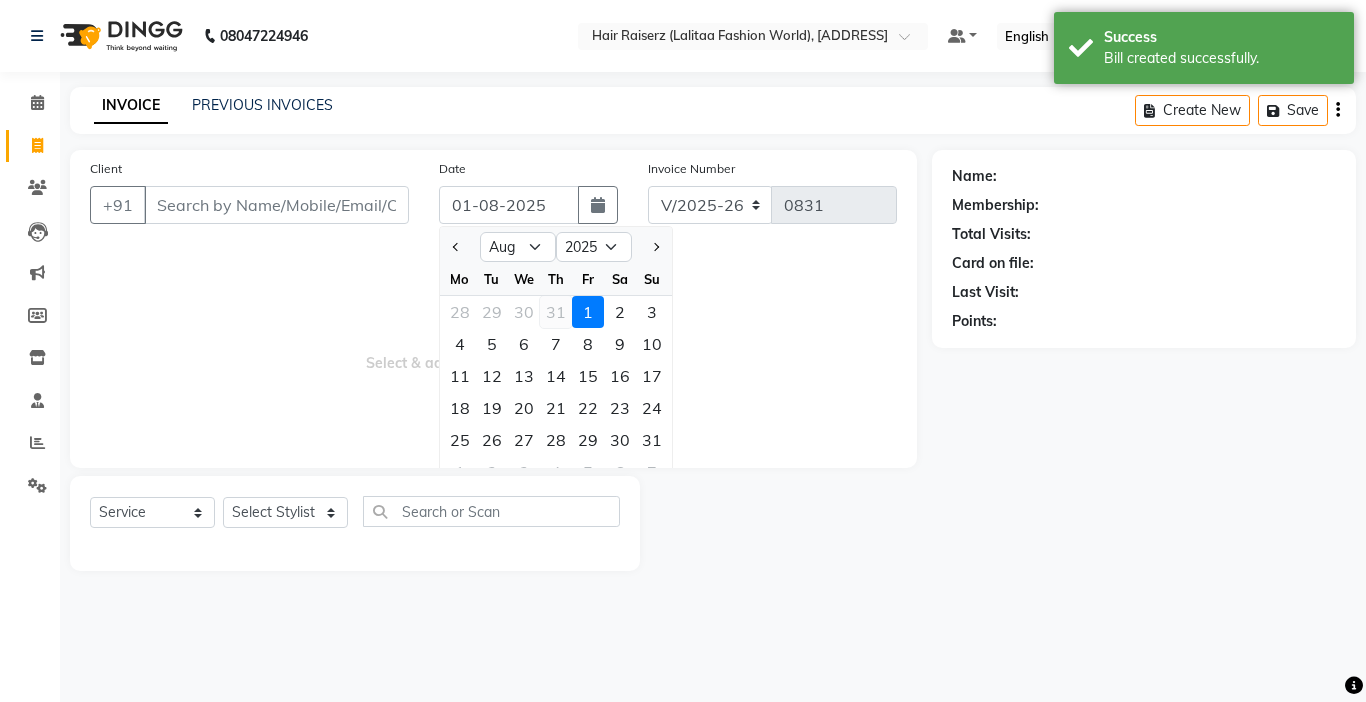 click on "31" 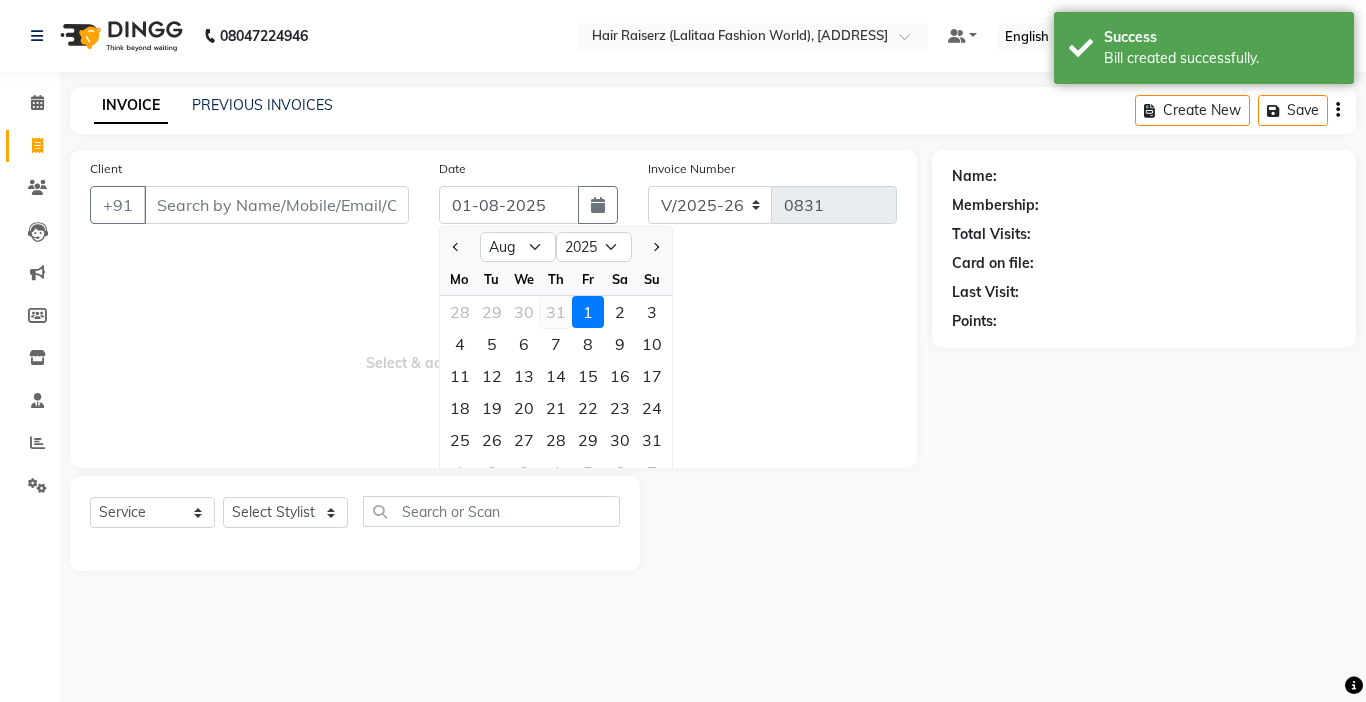 type on "31-07-2025" 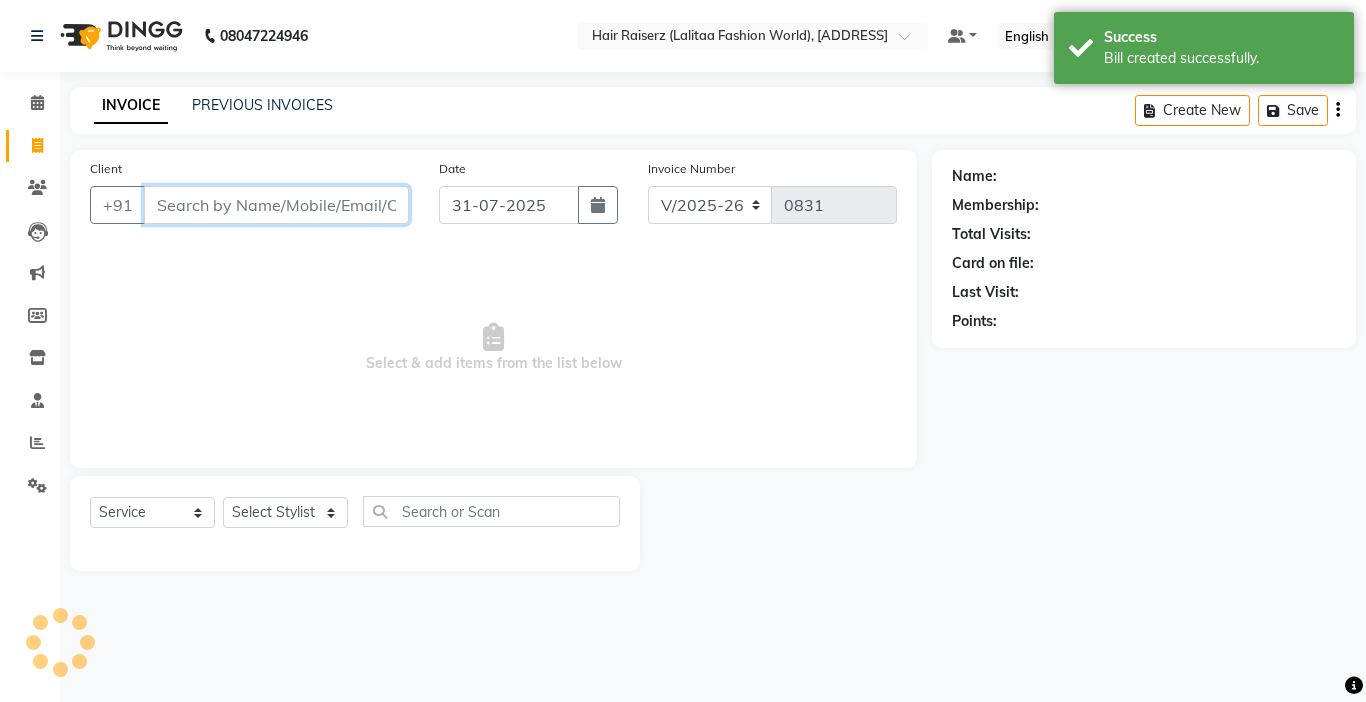 click on "Client" at bounding box center (276, 205) 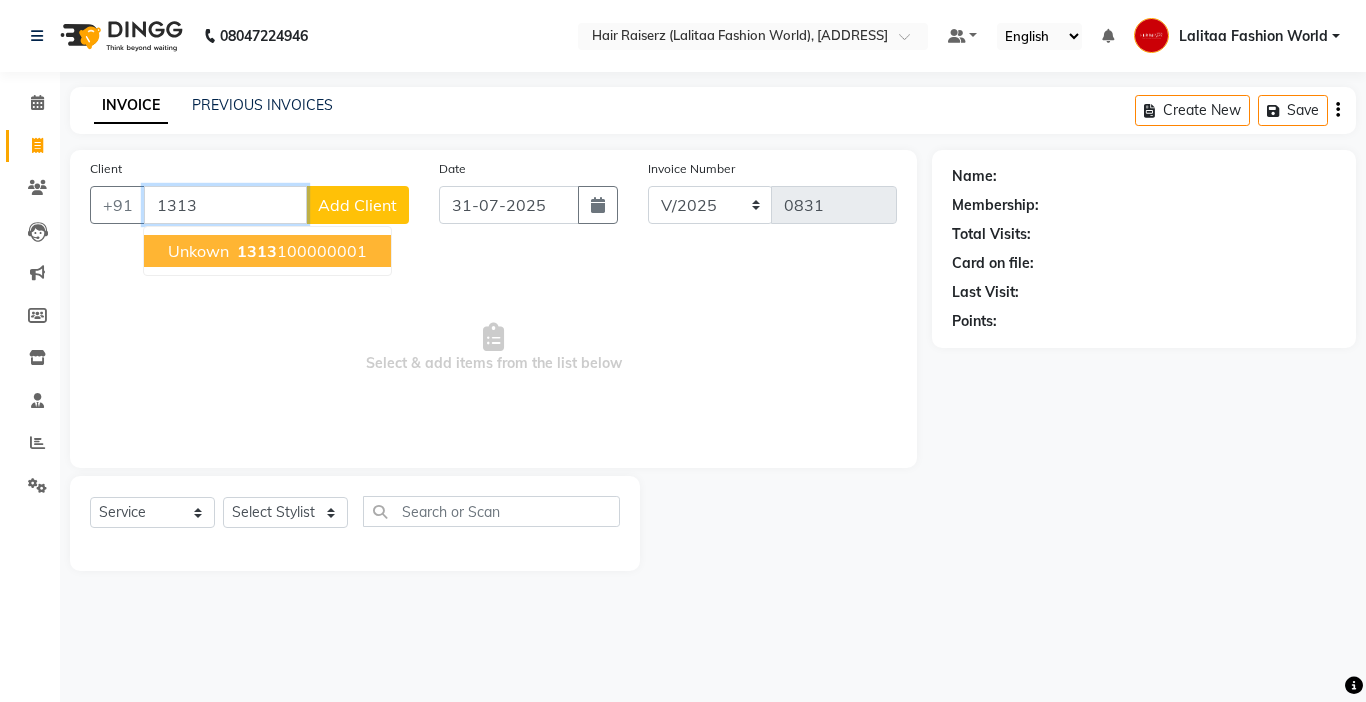 click on "1313" at bounding box center (257, 251) 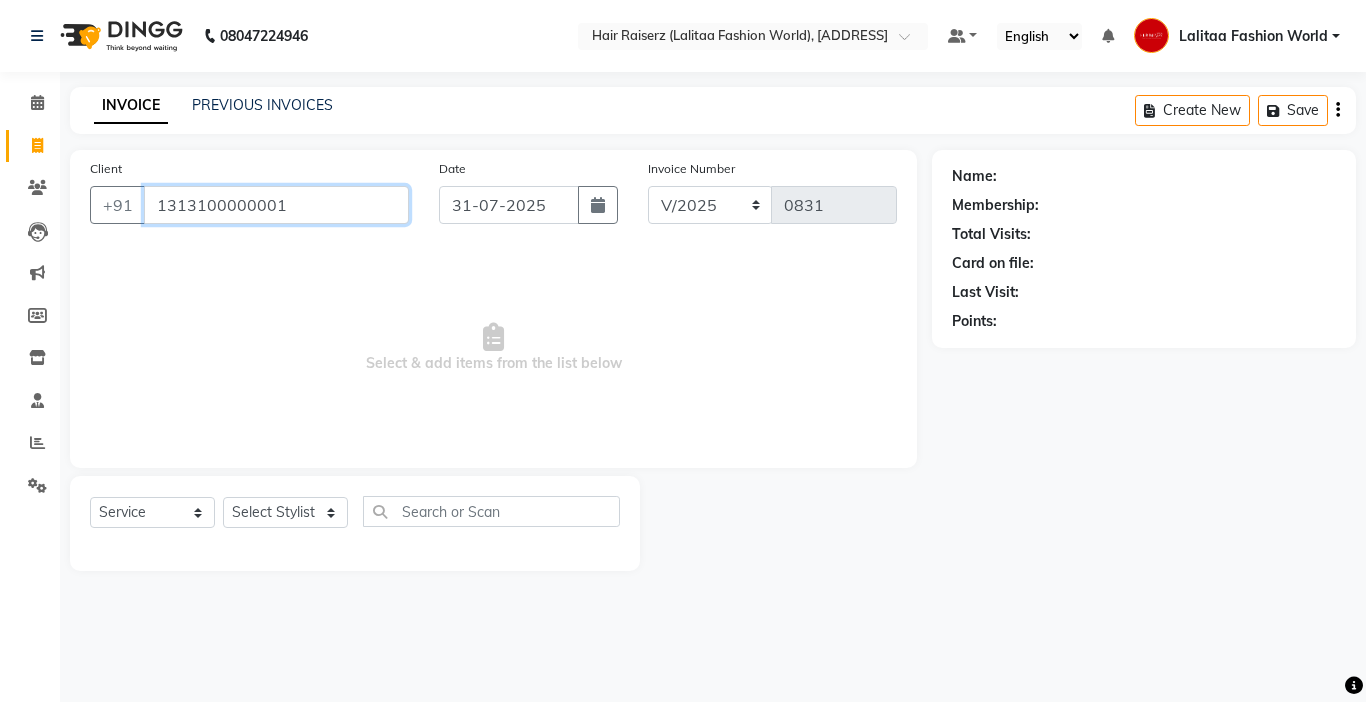 type on "1313100000001" 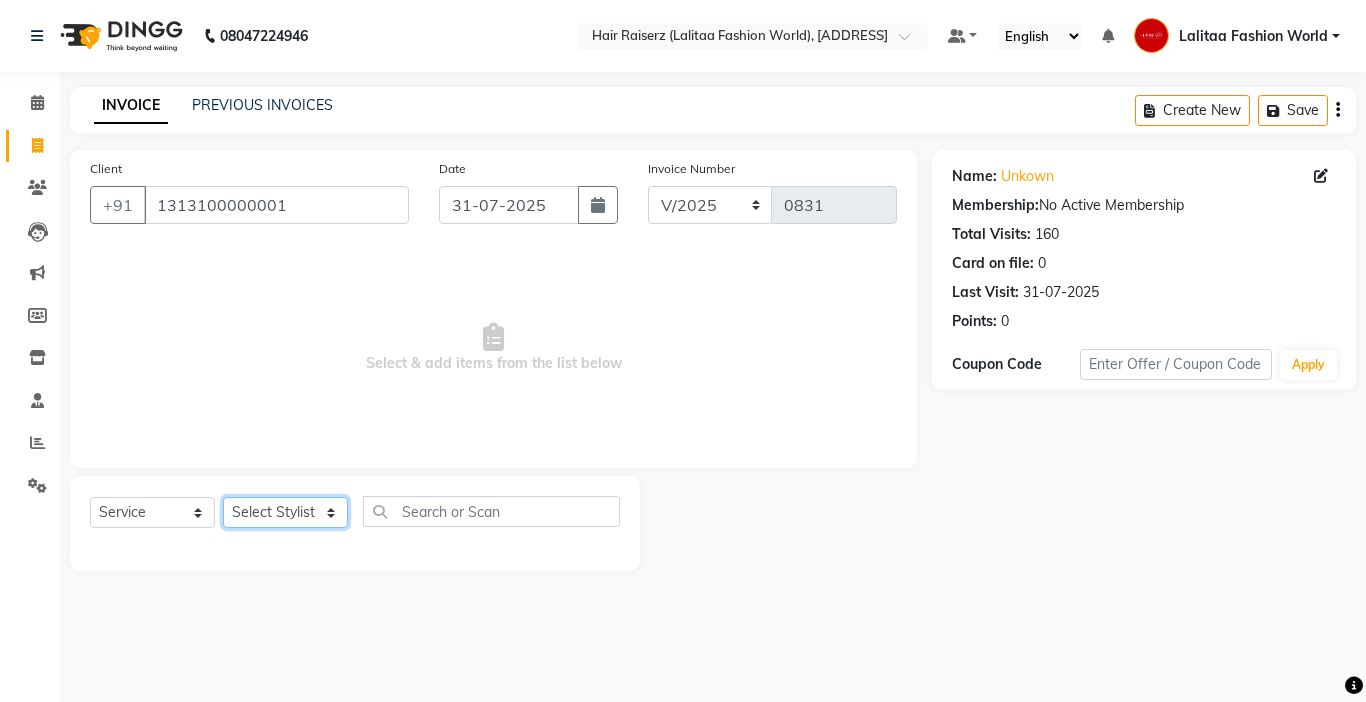 click on "Select Stylist [FIRST] counter sales [FIRST] [FIRST] [FIRST] [NAME] [NAME] [NAME] [NAME] [NAME]" 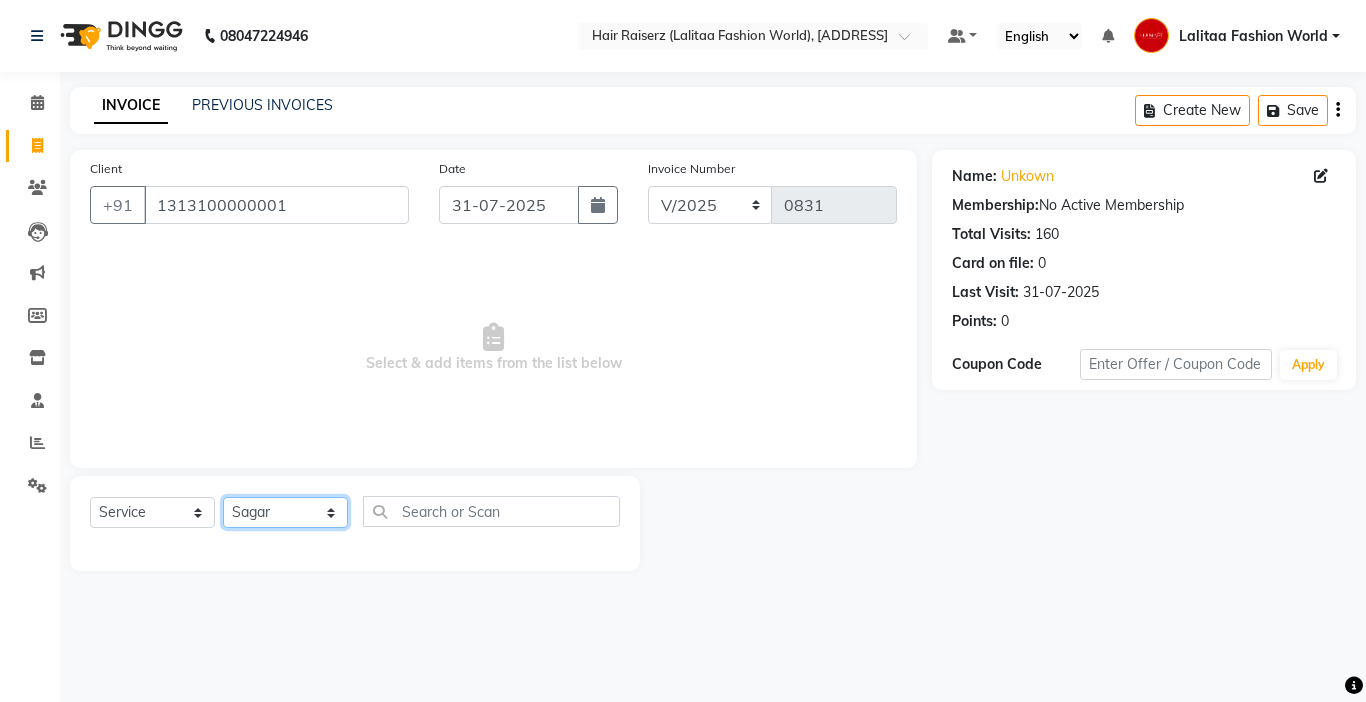 click on "Select Stylist [FIRST] counter sales [FIRST] [FIRST] [FIRST] [NAME] [NAME] [NAME] [NAME] [NAME]" 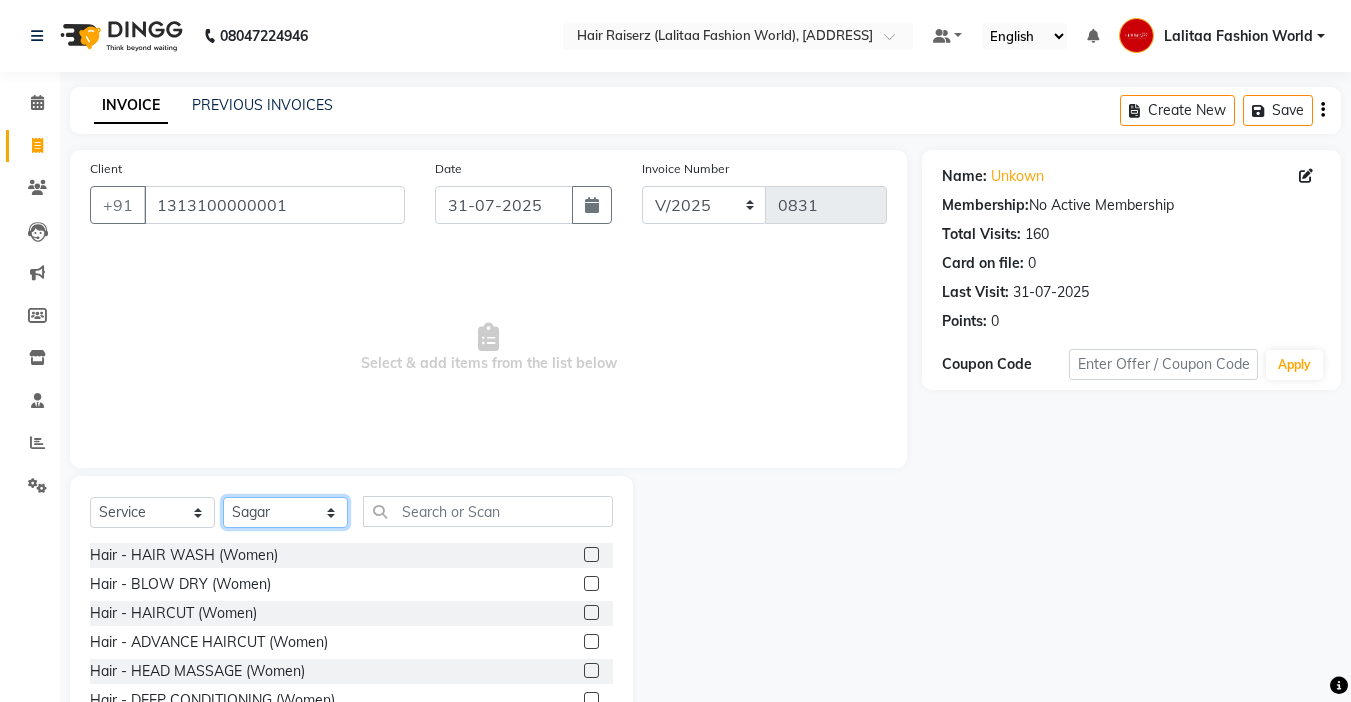 click on "Select Stylist [FIRST] counter sales [FIRST] [FIRST] [FIRST] [NAME] [NAME] [NAME] [NAME] [NAME]" 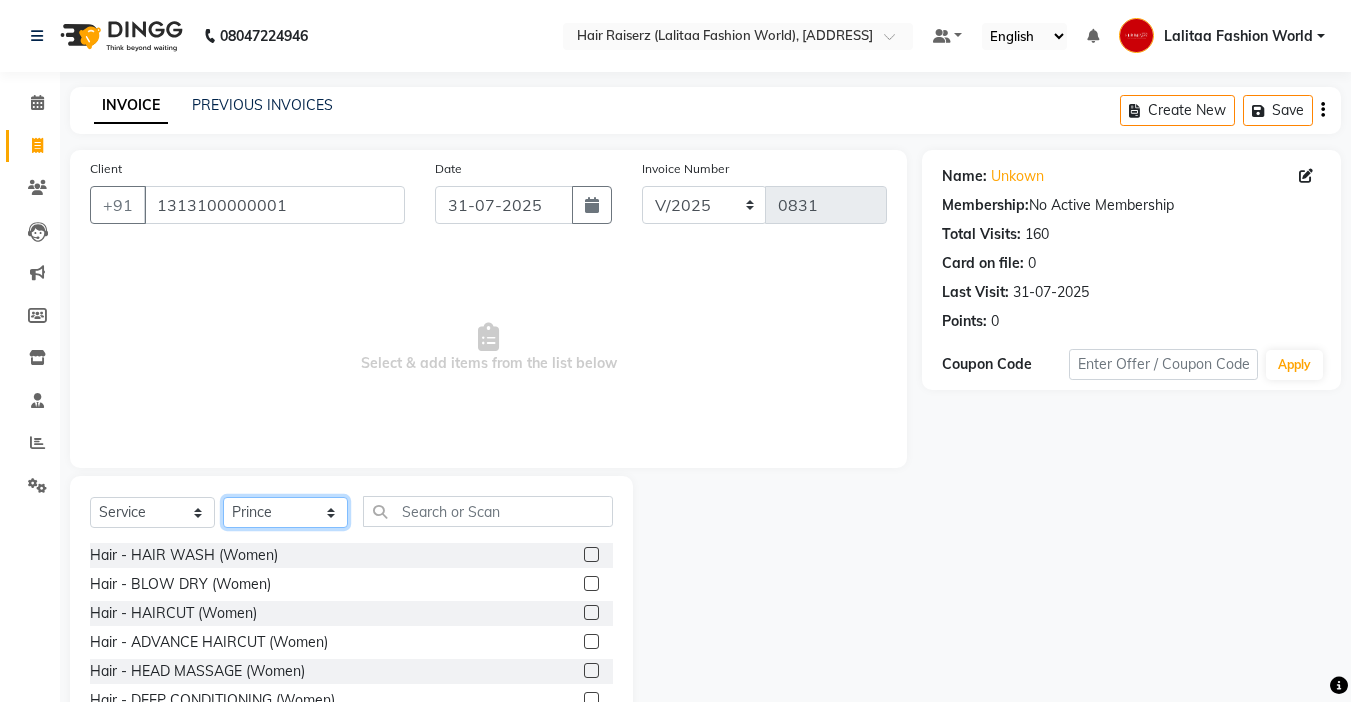 click on "Select Stylist [FIRST] counter sales [FIRST] [FIRST] [FIRST] [NAME] [NAME] [NAME] [NAME] [NAME]" 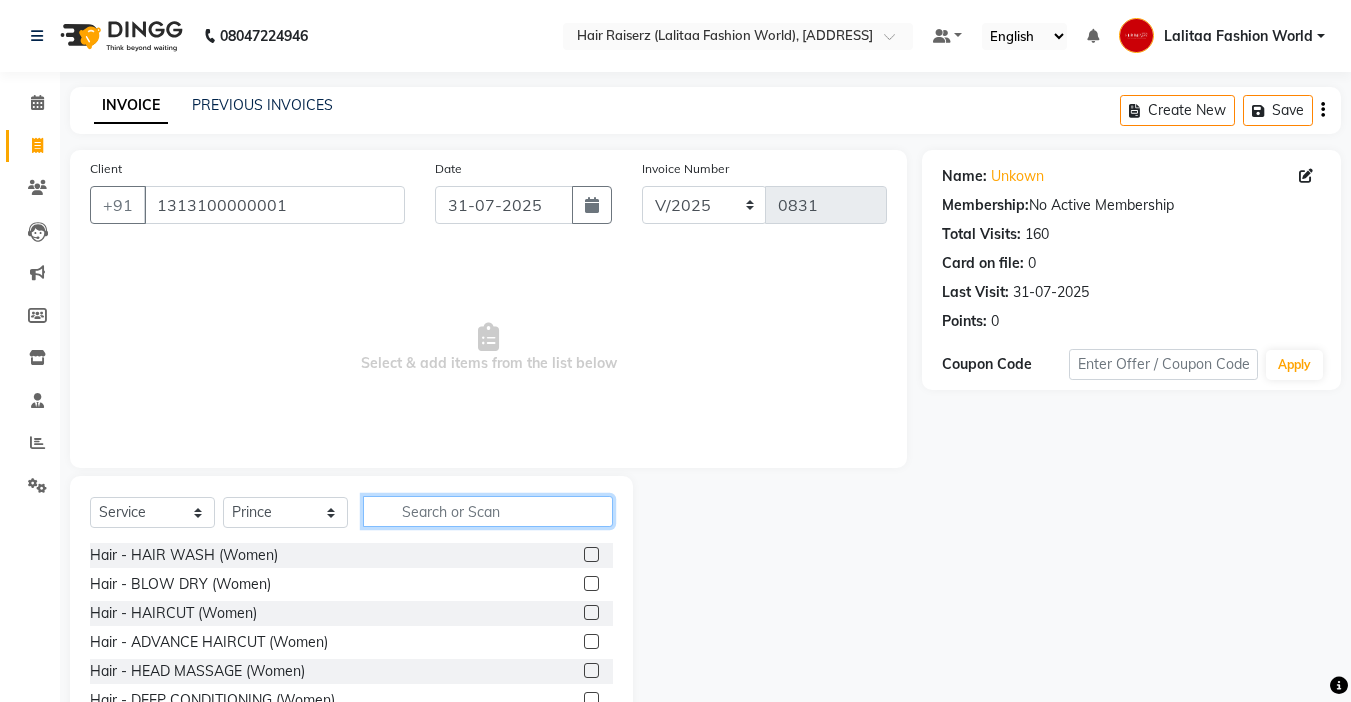 click 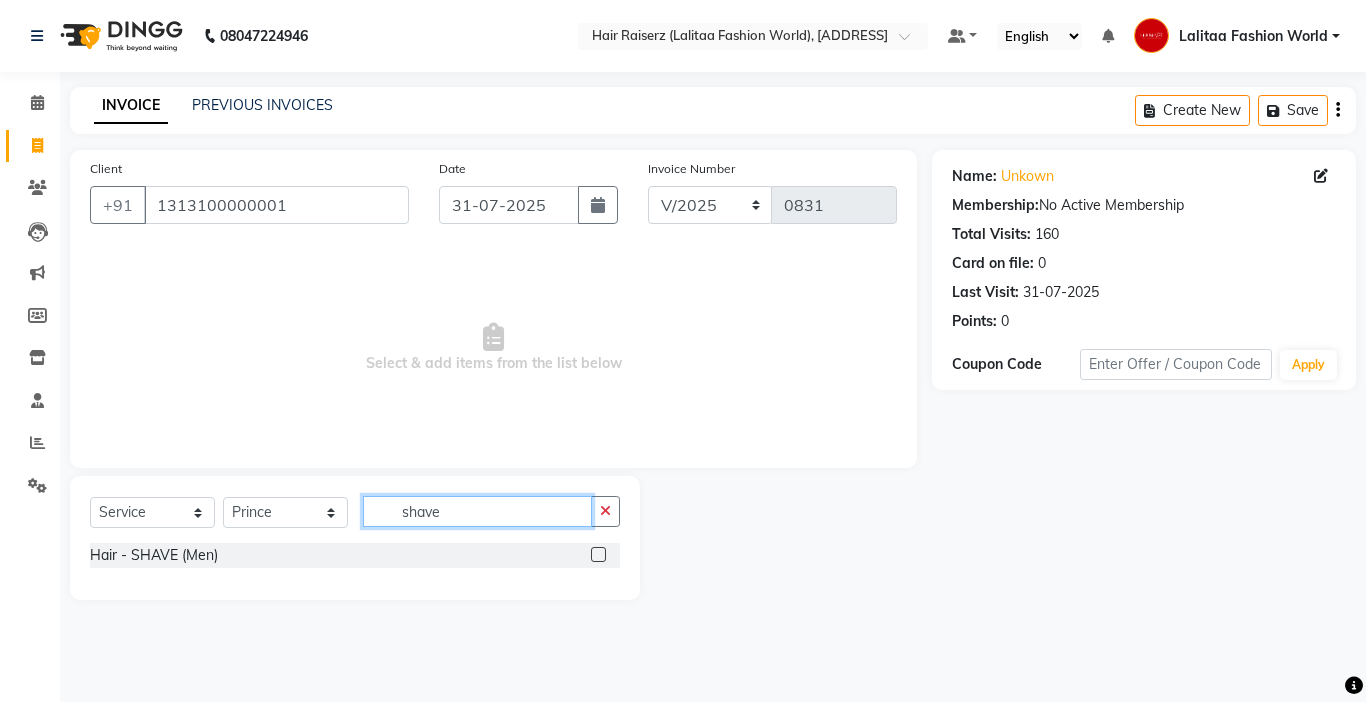 type on "shave" 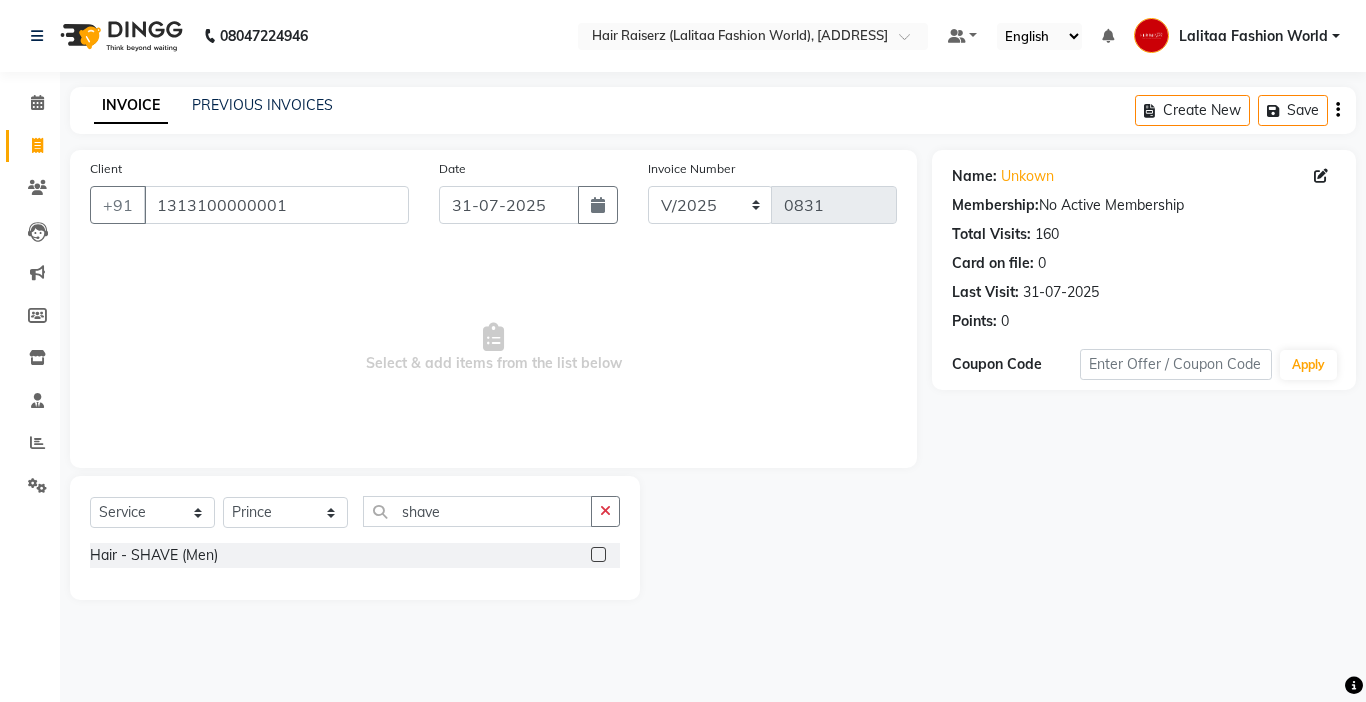 click 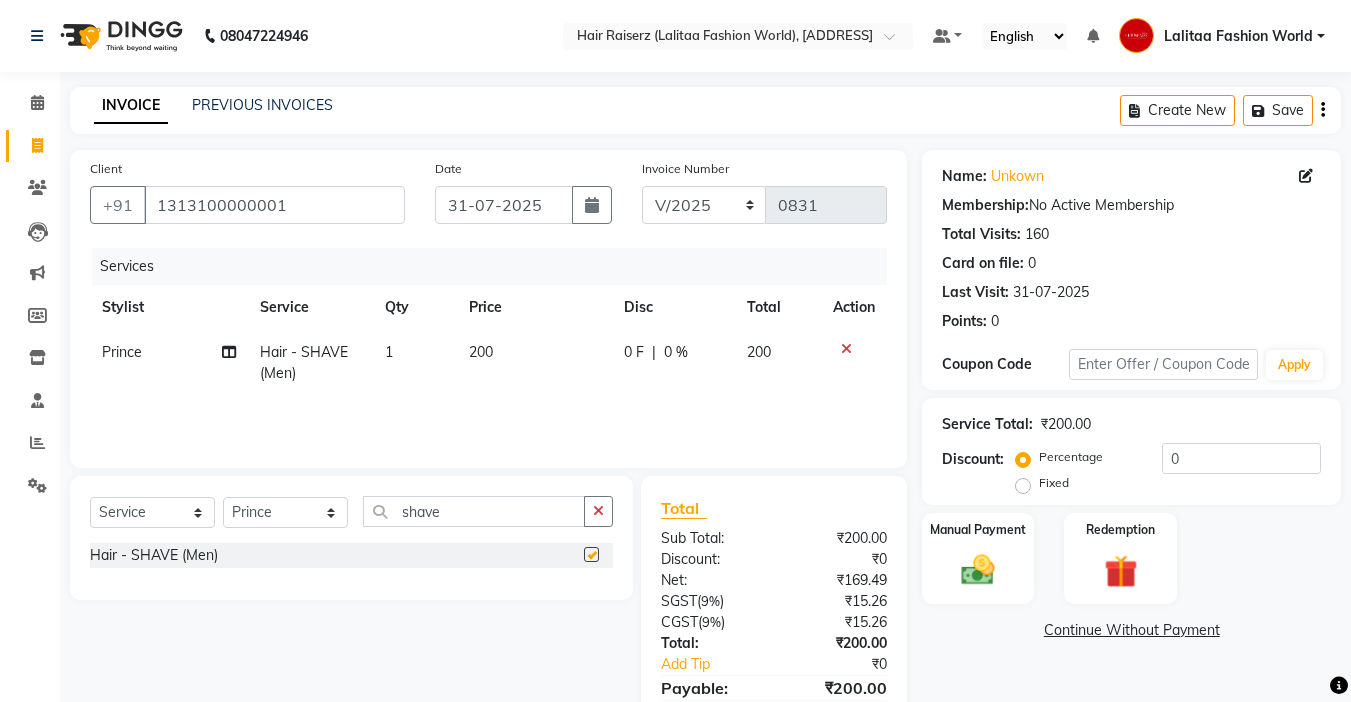 checkbox on "false" 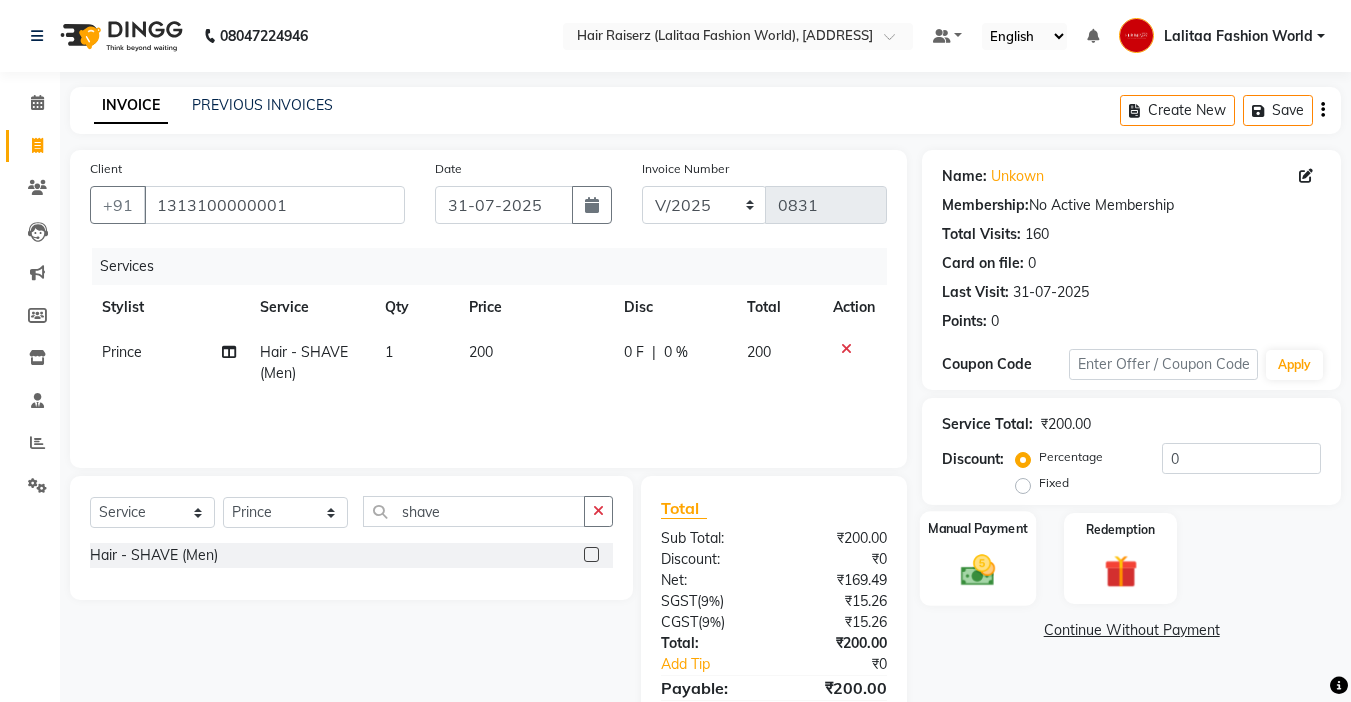 click on "Manual Payment" 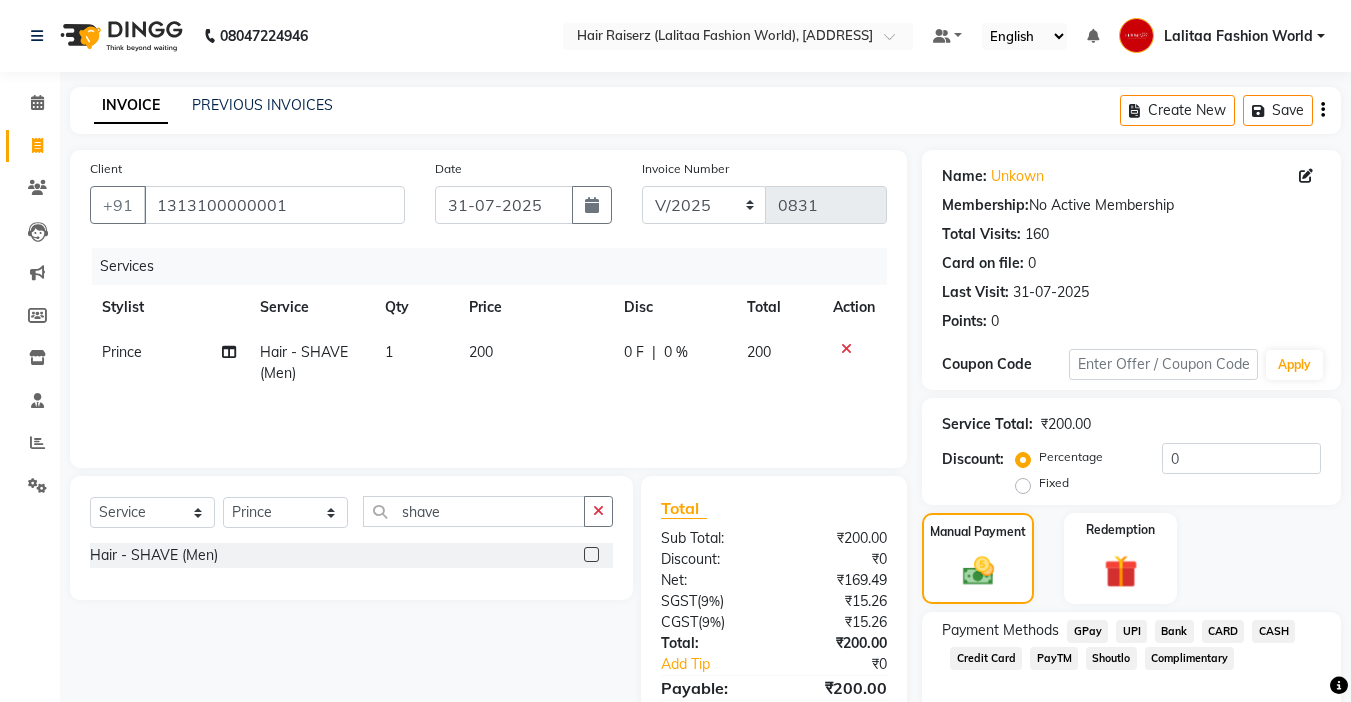 scroll, scrollTop: 101, scrollLeft: 0, axis: vertical 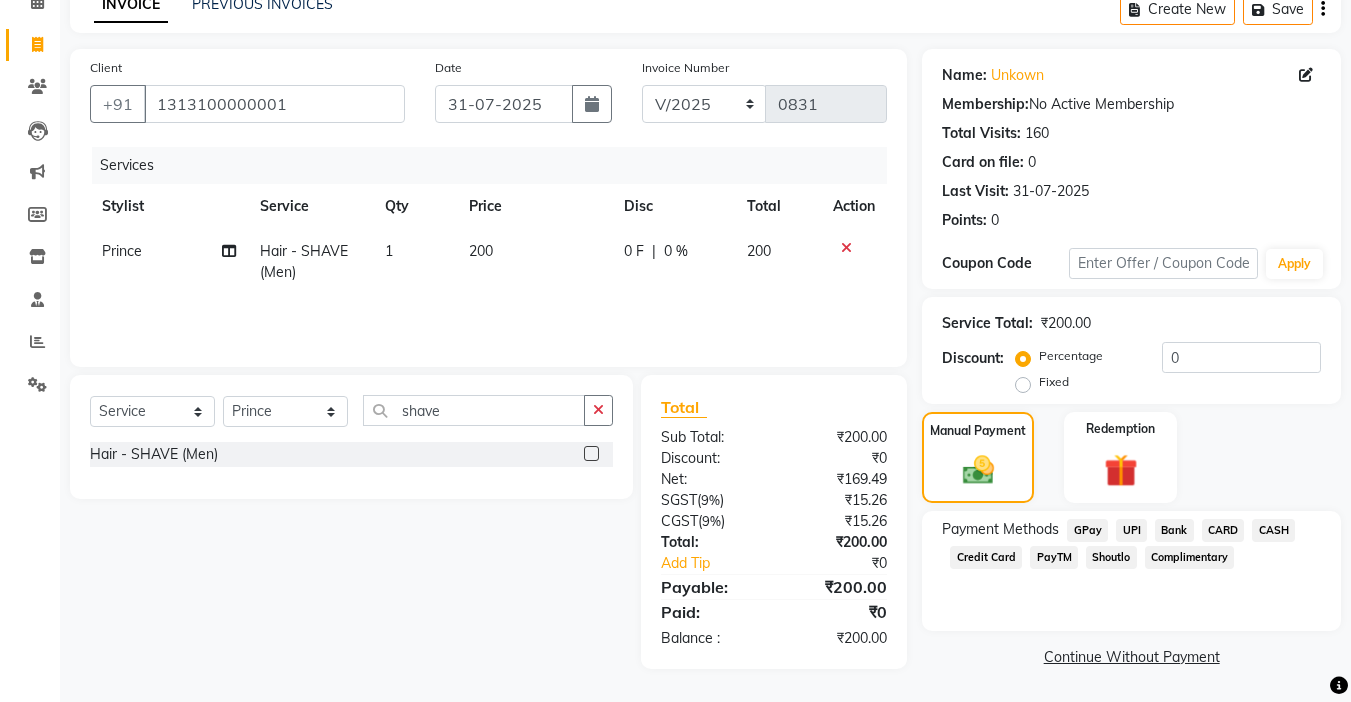 click on "UPI" 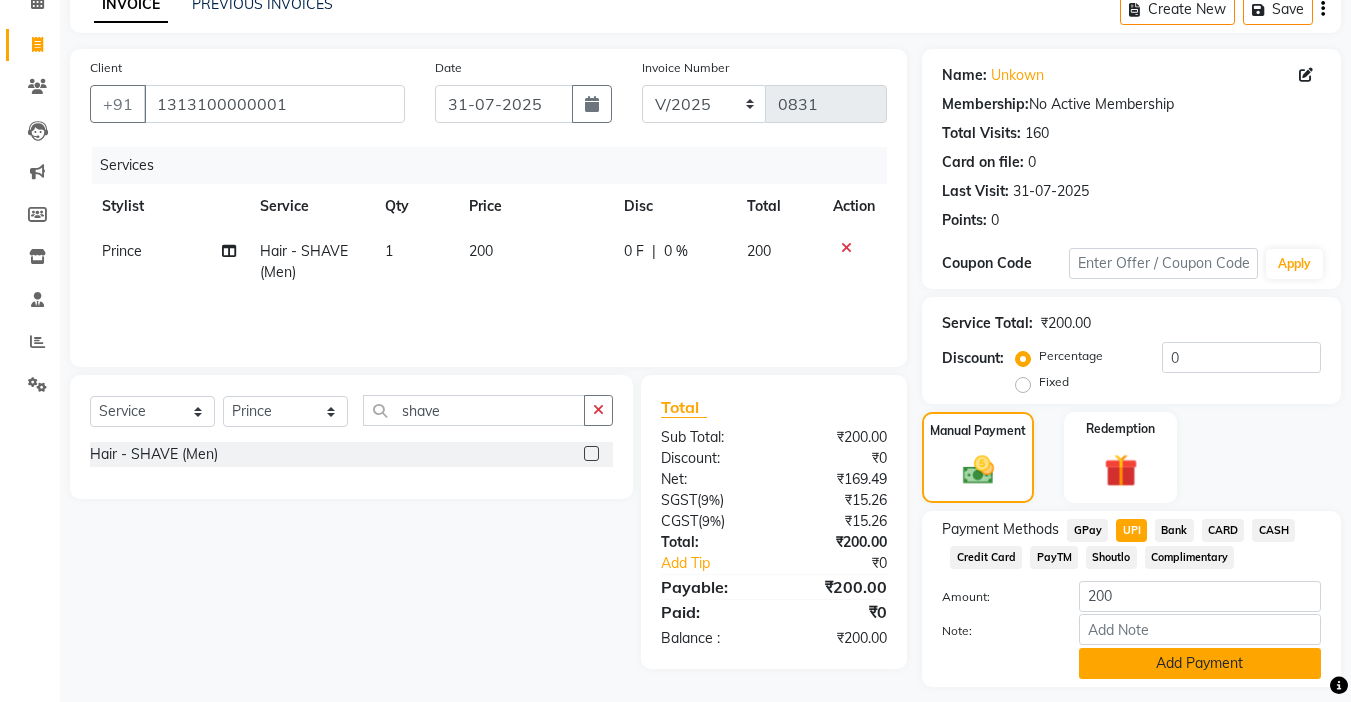 click on "Add Payment" 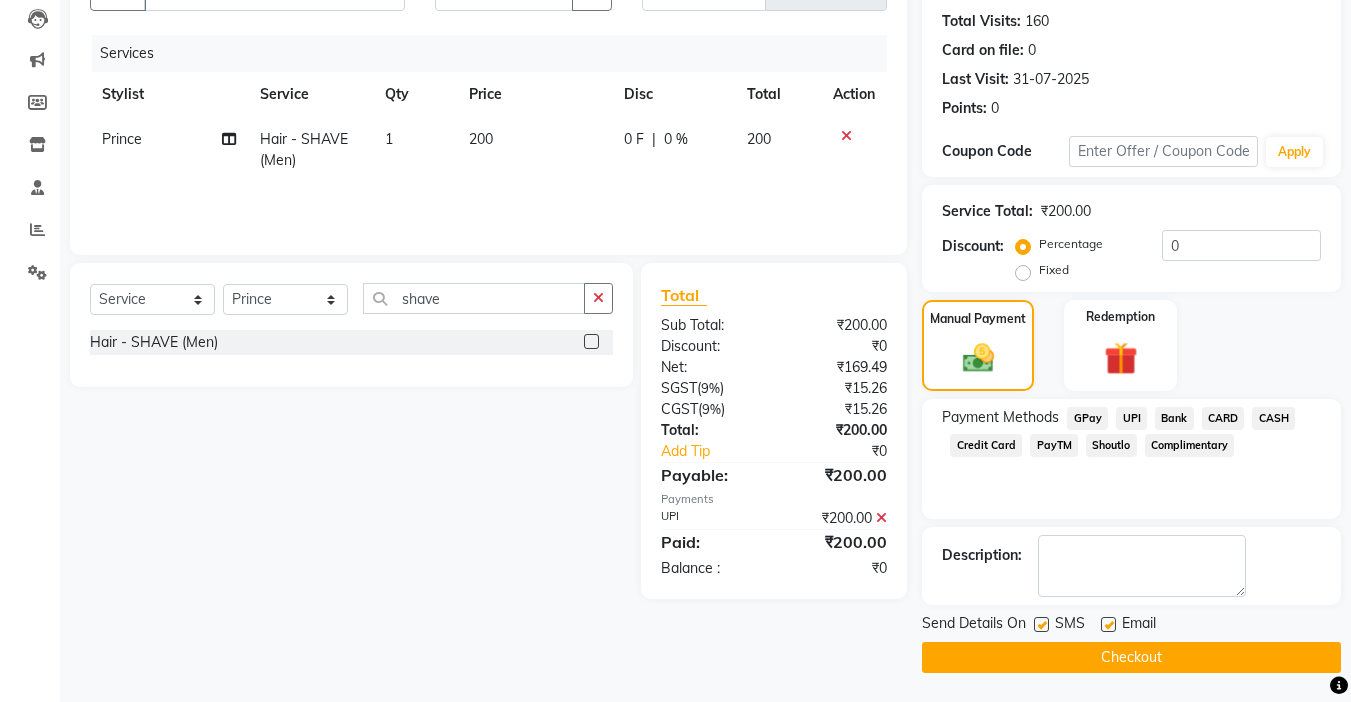 scroll, scrollTop: 214, scrollLeft: 0, axis: vertical 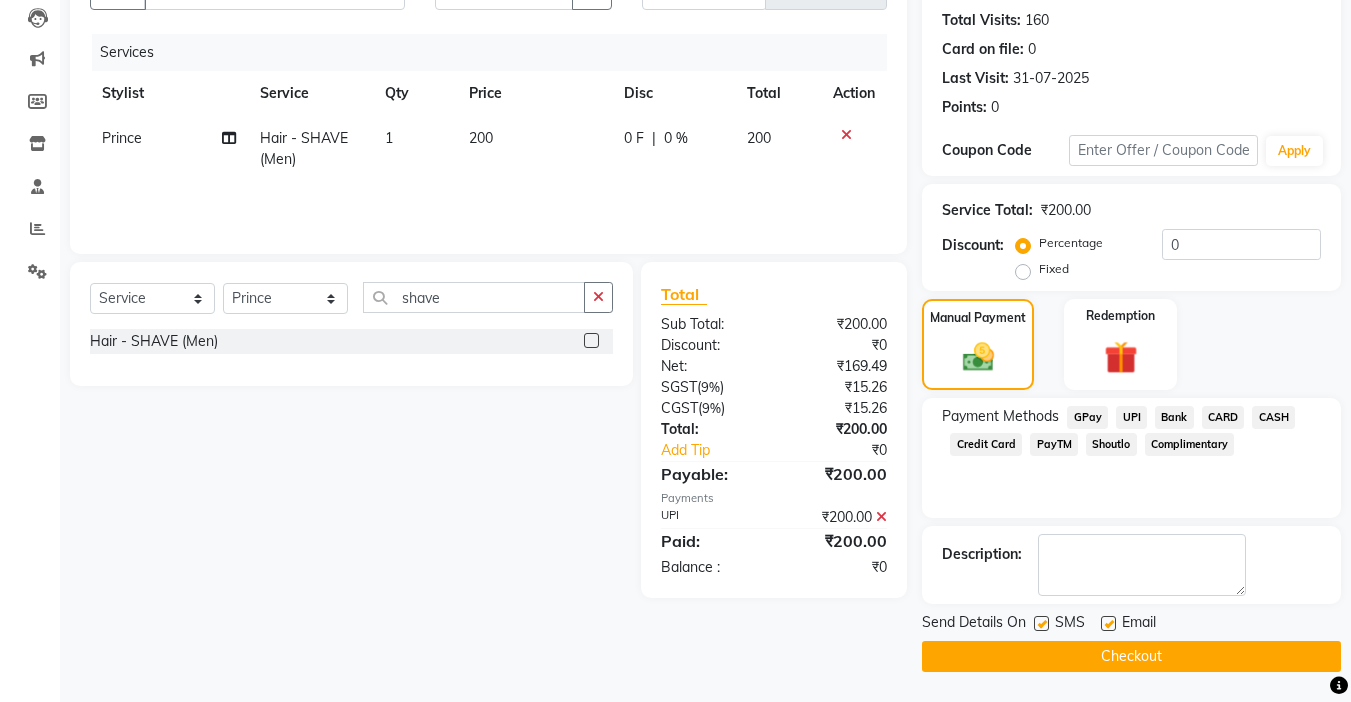 click 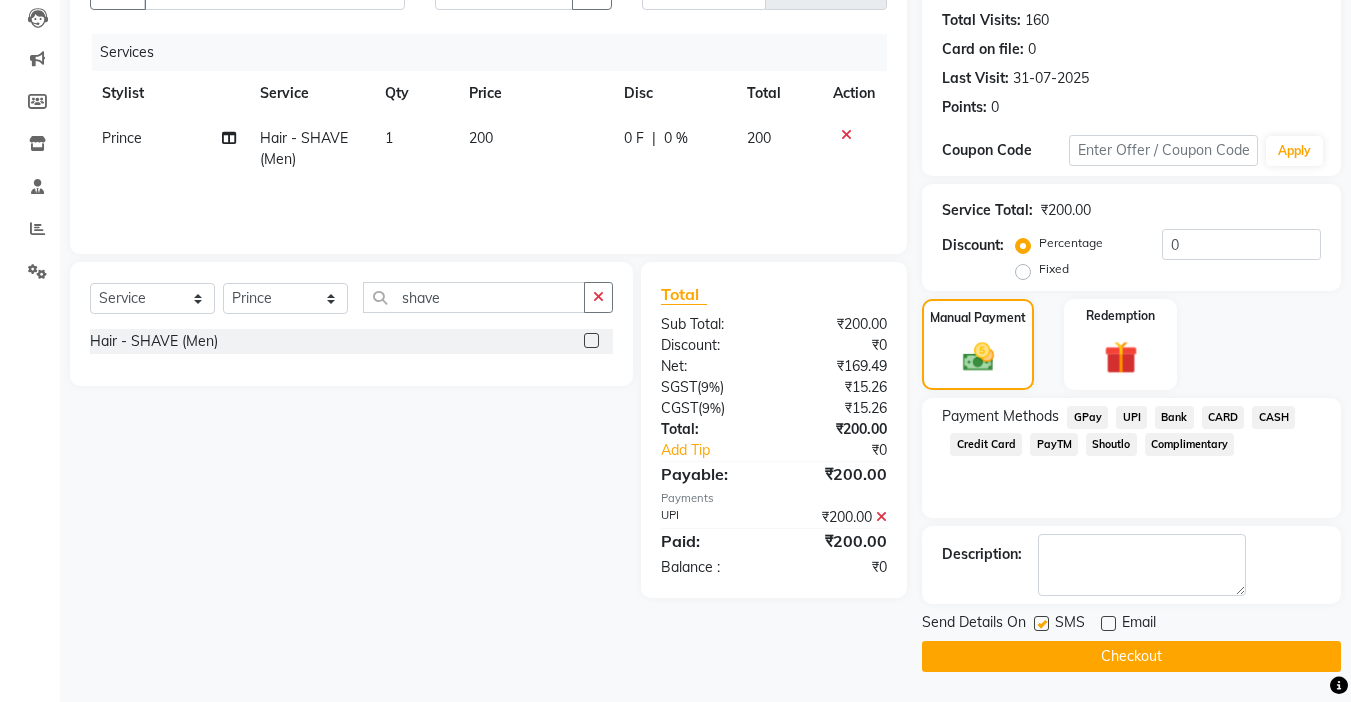click 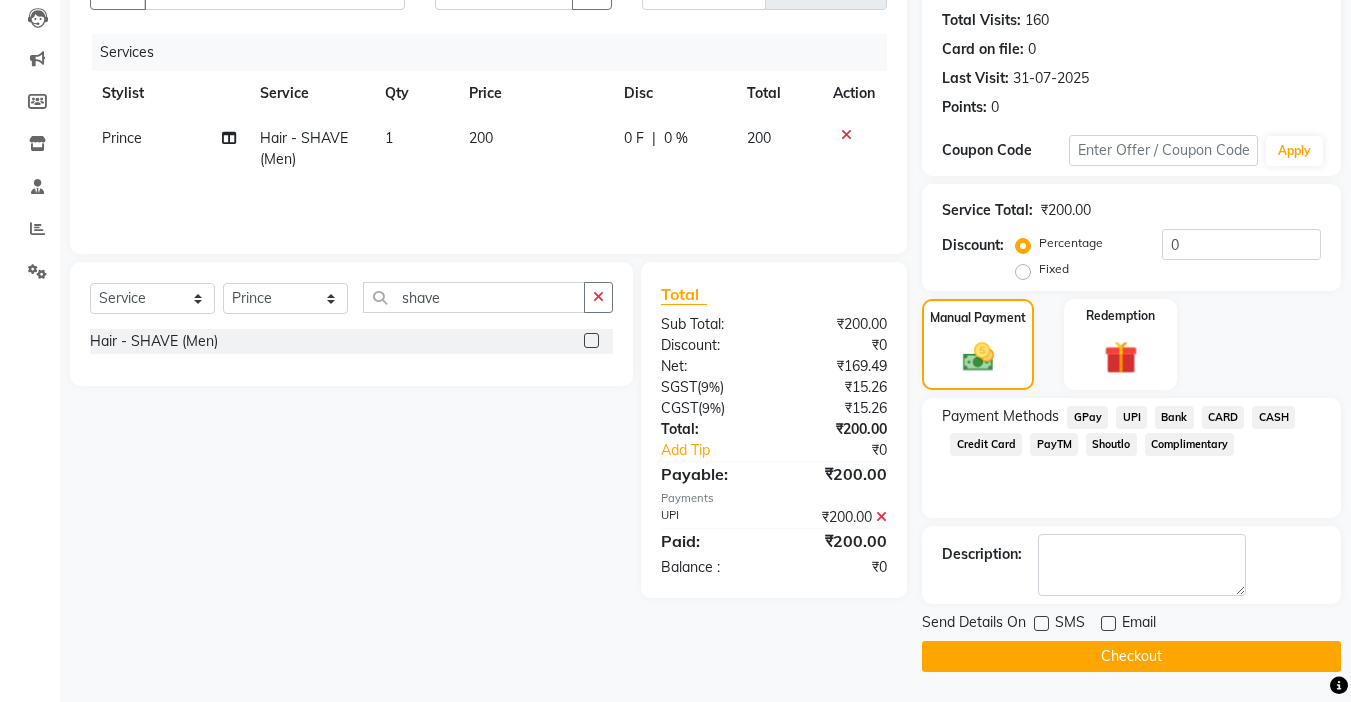 click on "Checkout" 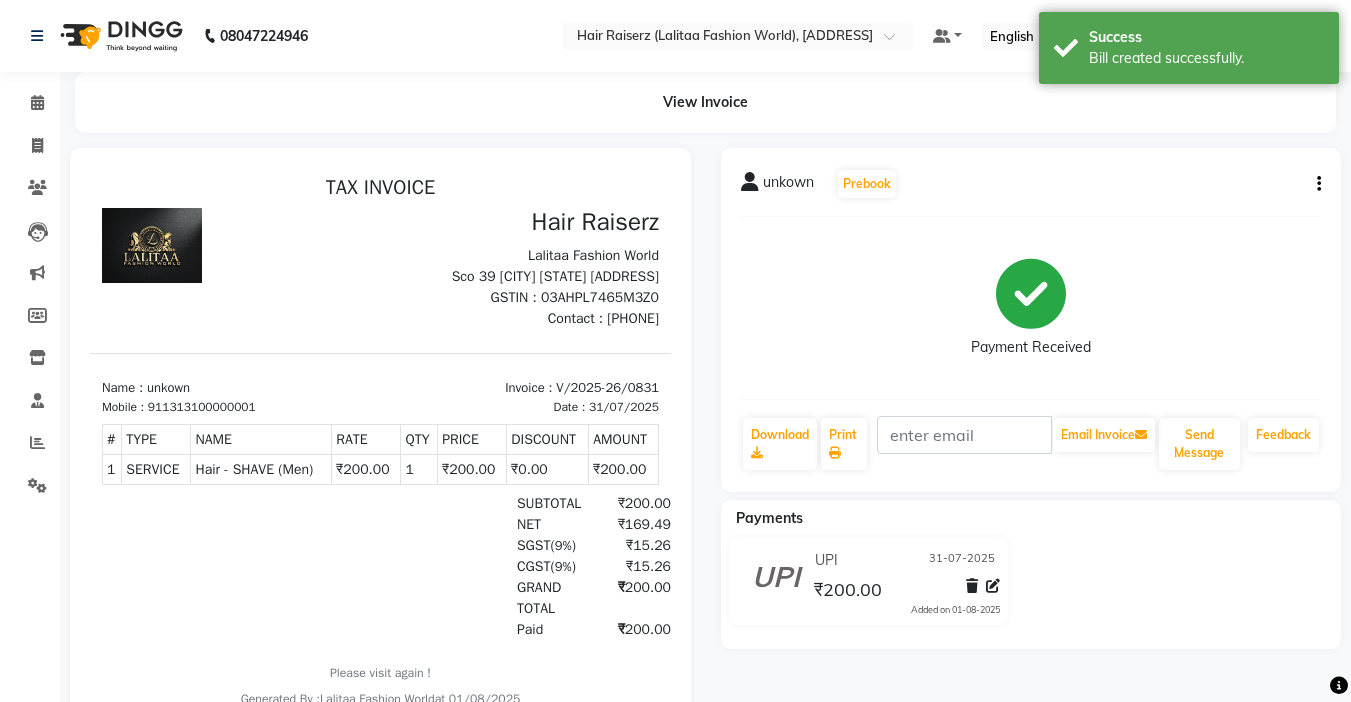 scroll, scrollTop: 0, scrollLeft: 0, axis: both 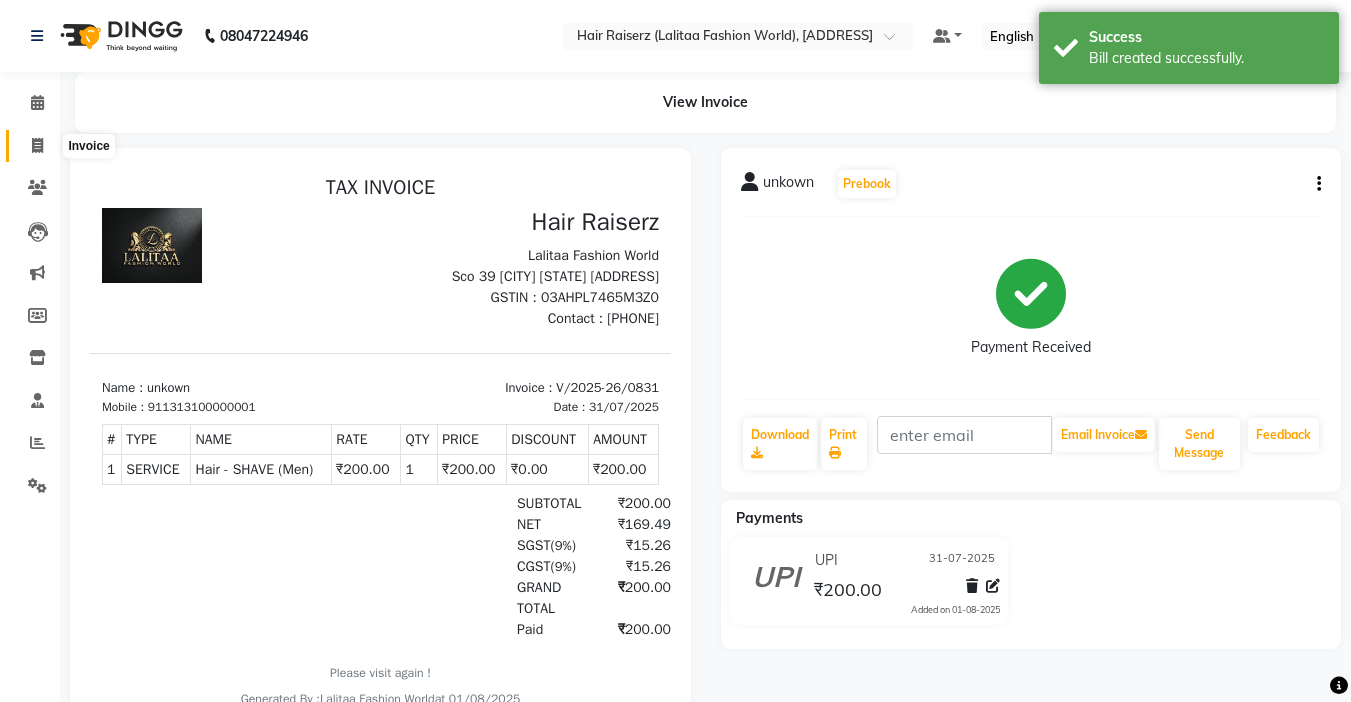 click 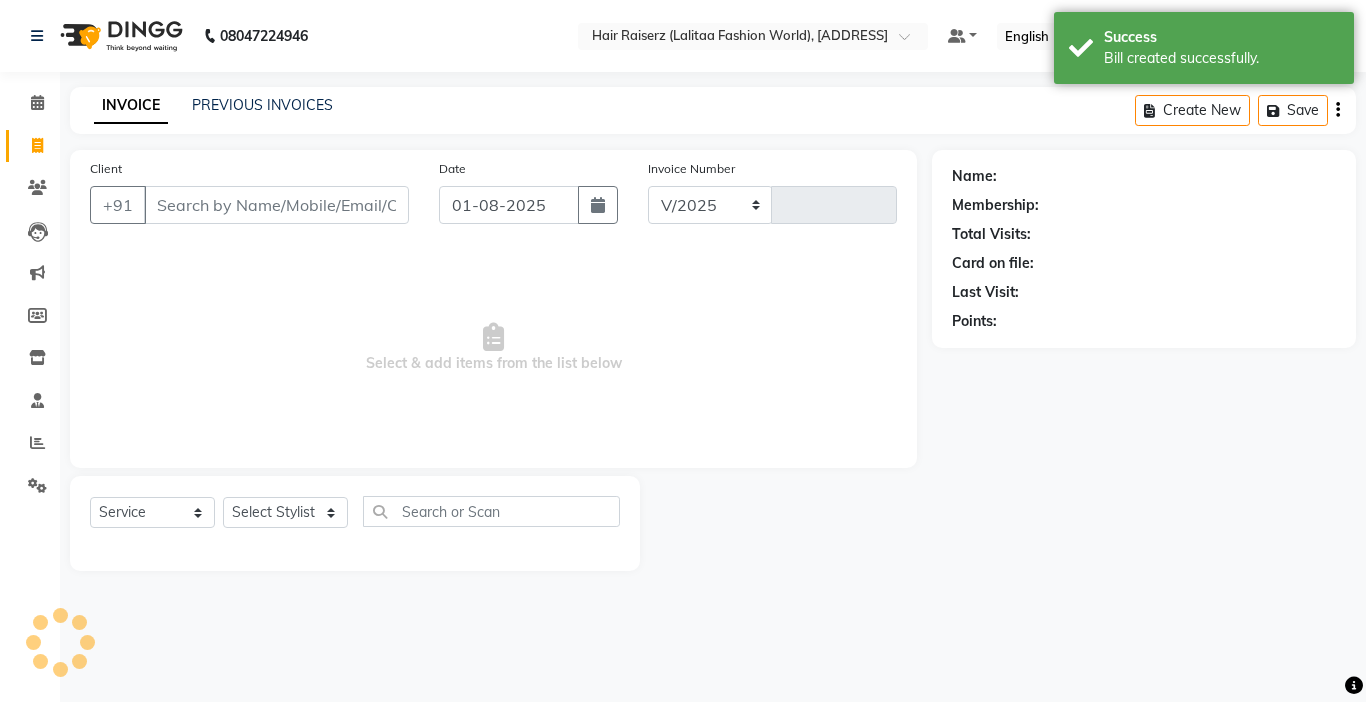 select on "7098" 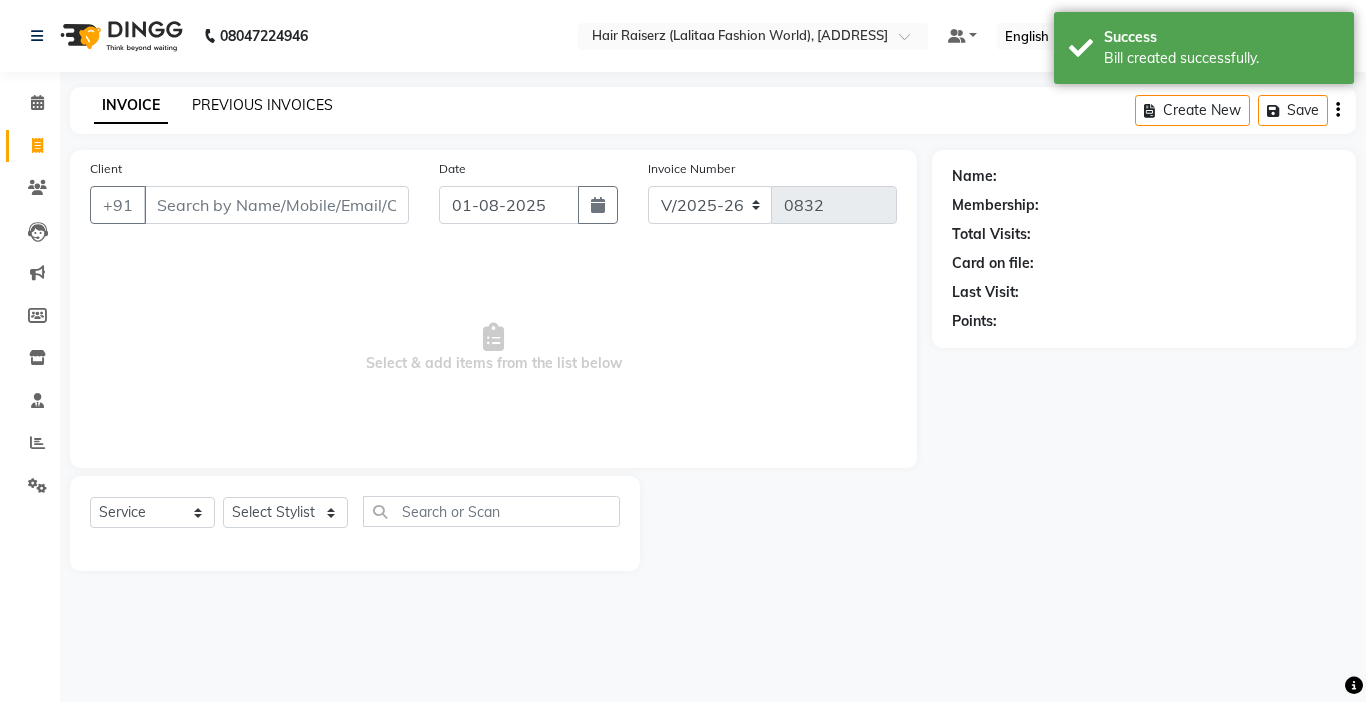 click on "PREVIOUS INVOICES" 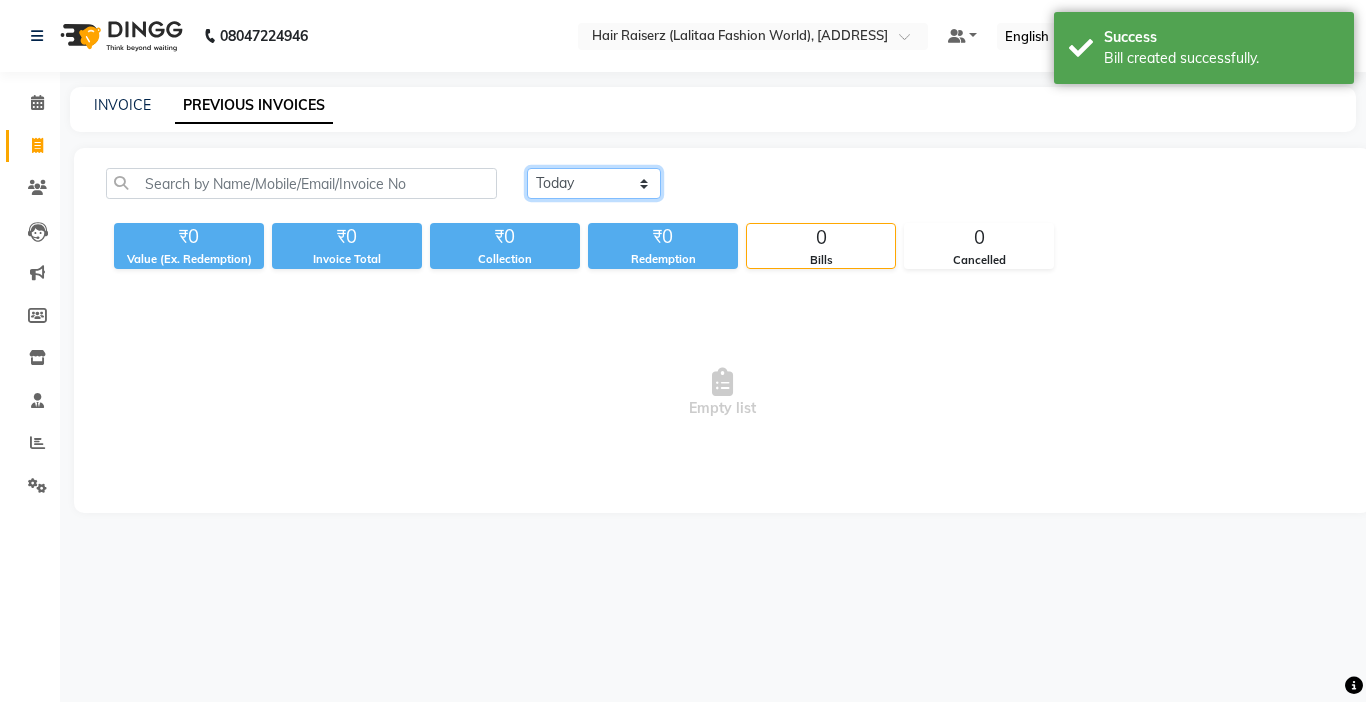 click on "Today Yesterday Custom Range" 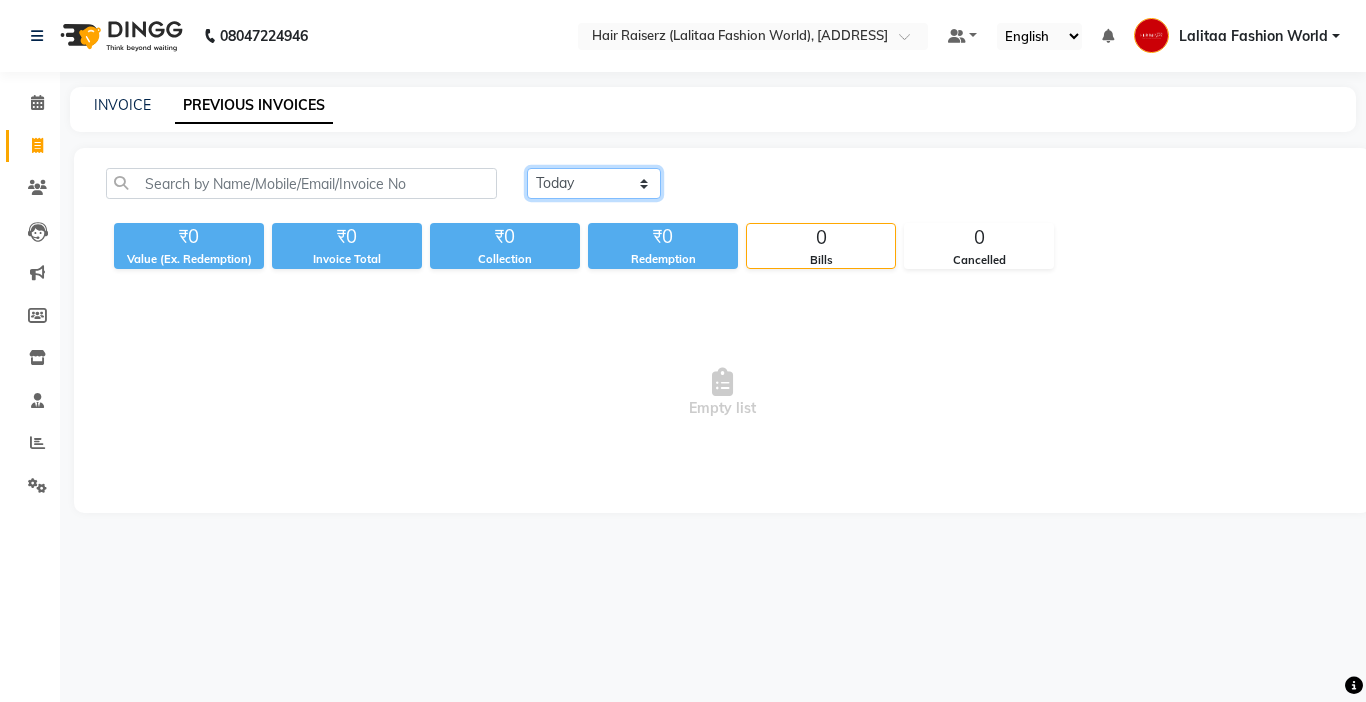 select on "yesterday" 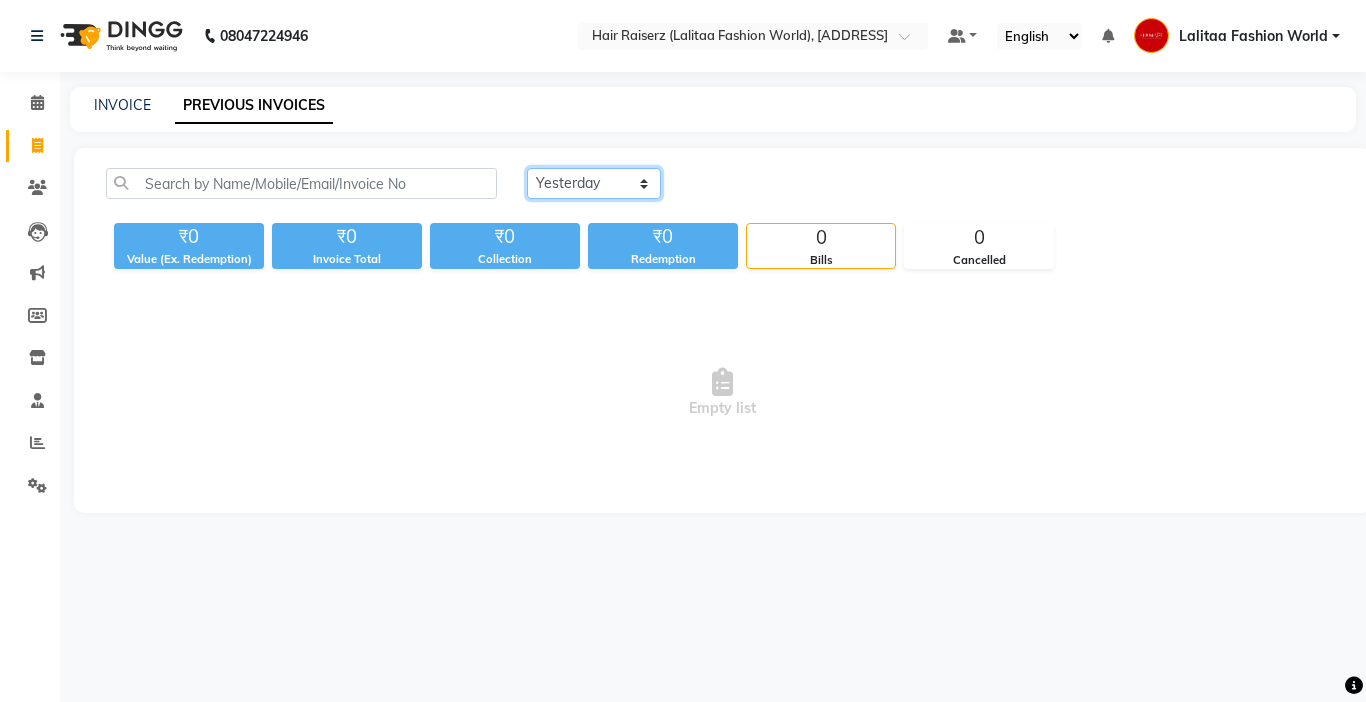 click on "Today Yesterday Custom Range" 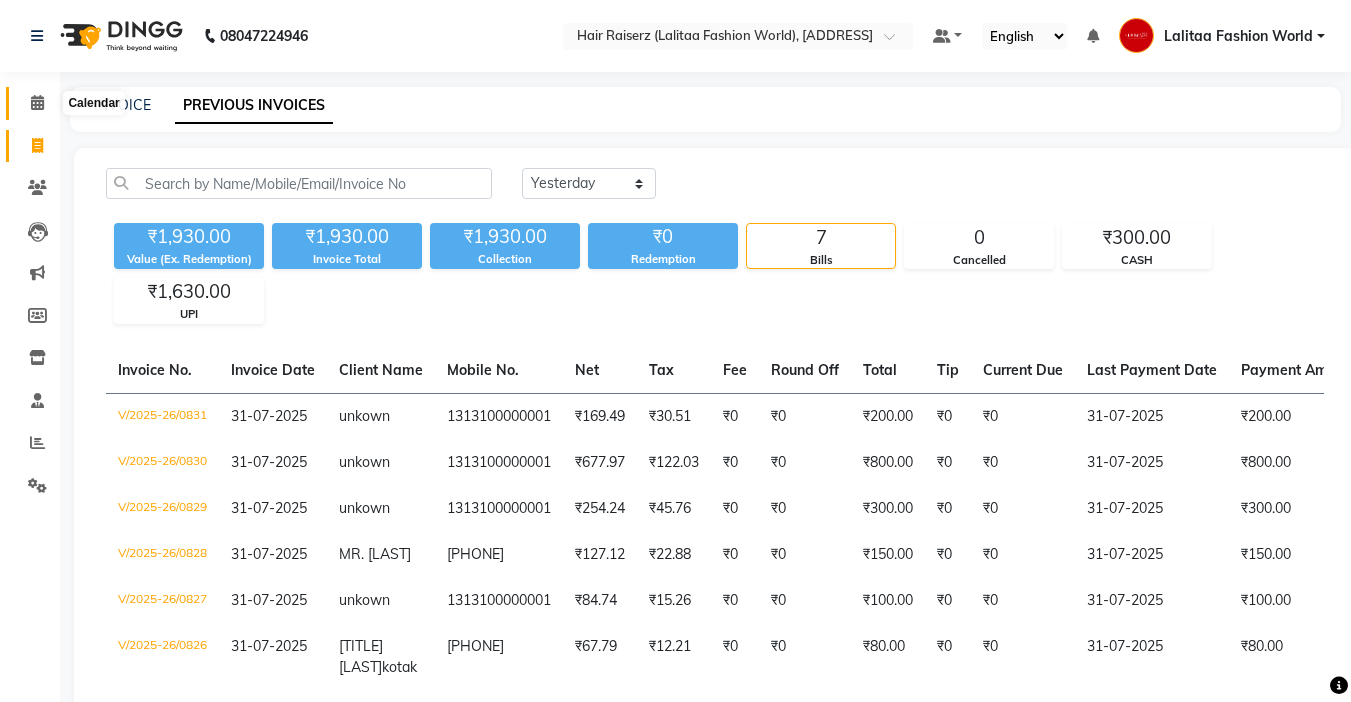 click 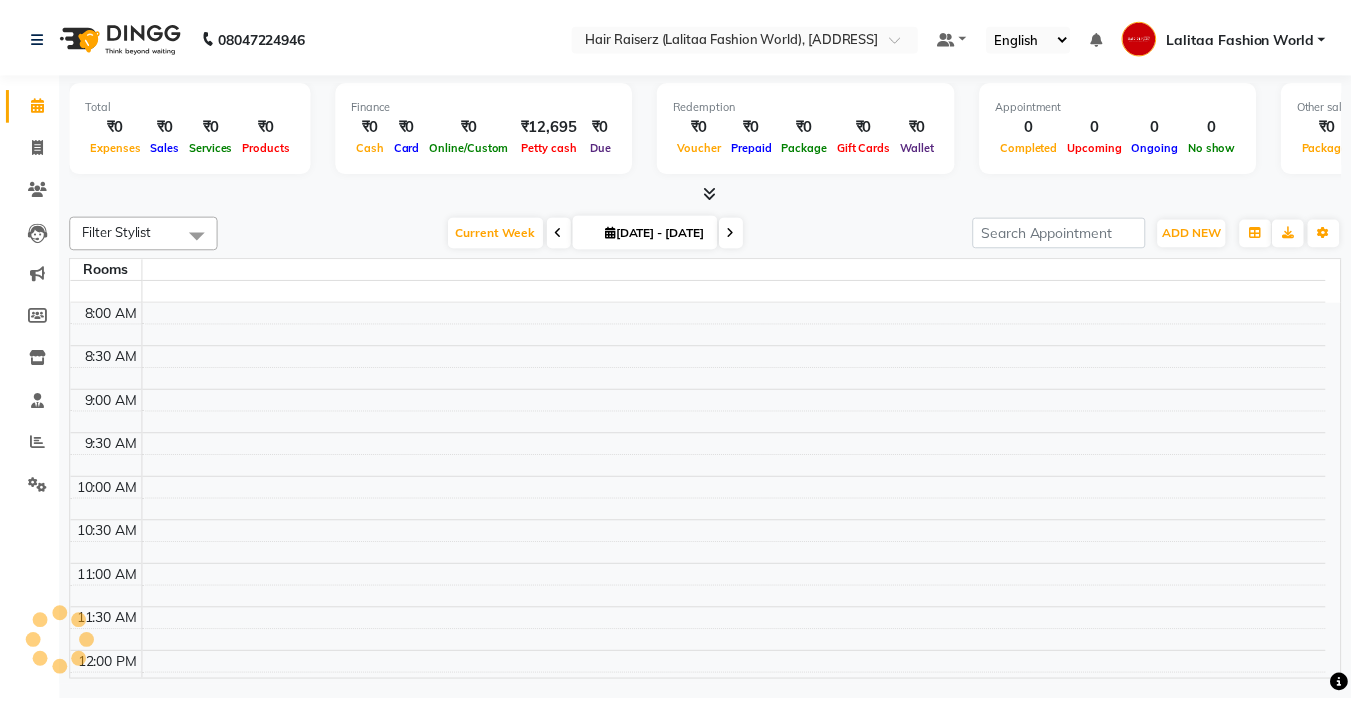 scroll, scrollTop: 0, scrollLeft: 0, axis: both 